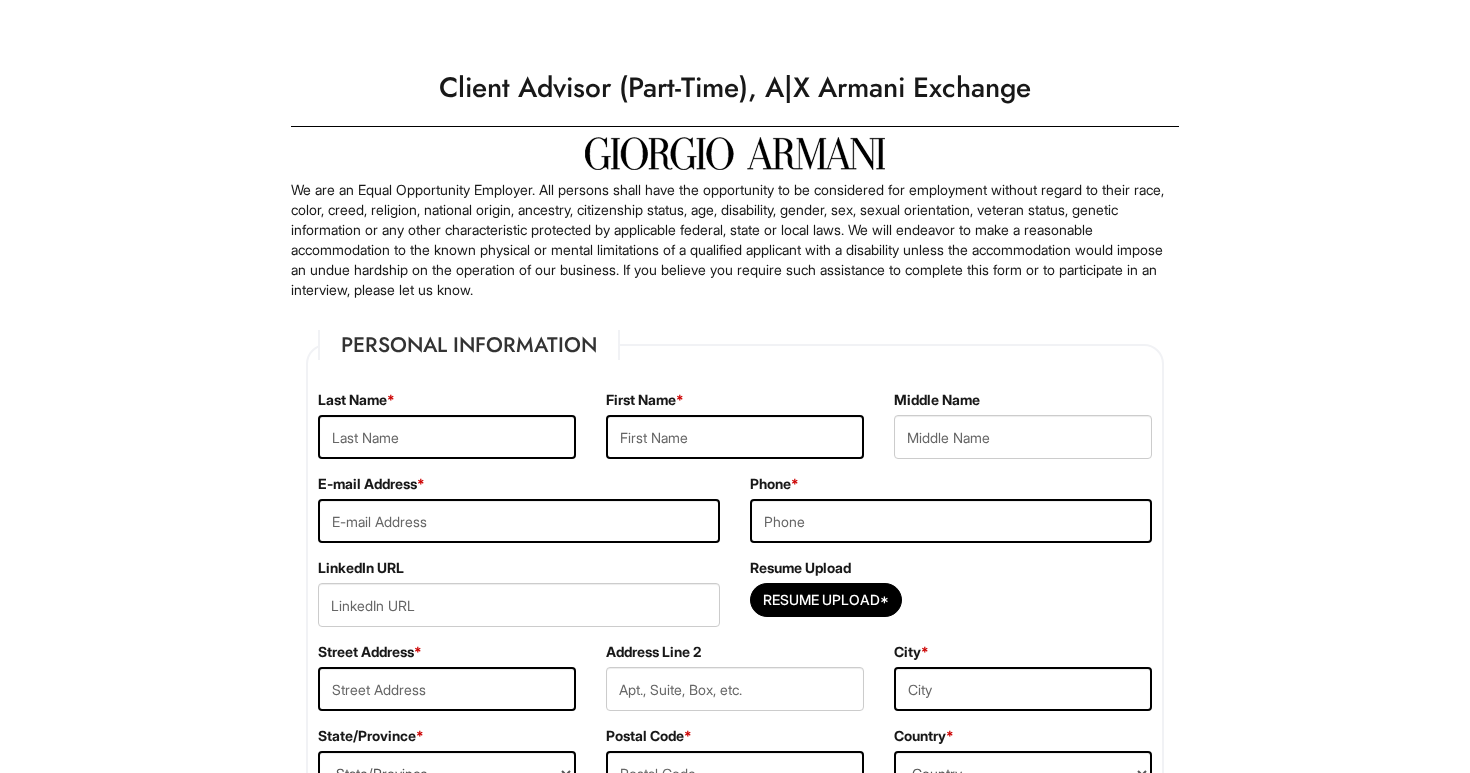 scroll, scrollTop: 0, scrollLeft: 0, axis: both 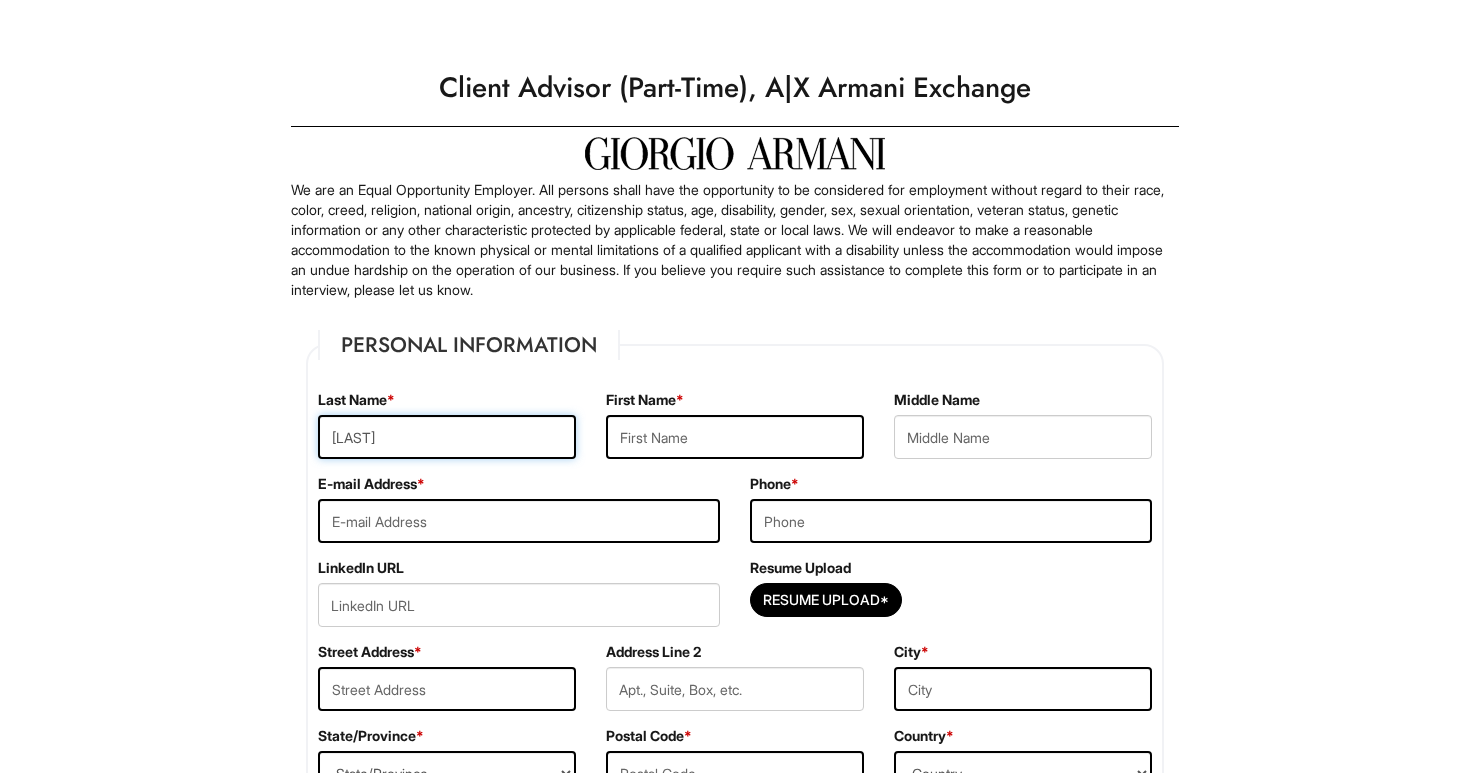 type on "[LAST]" 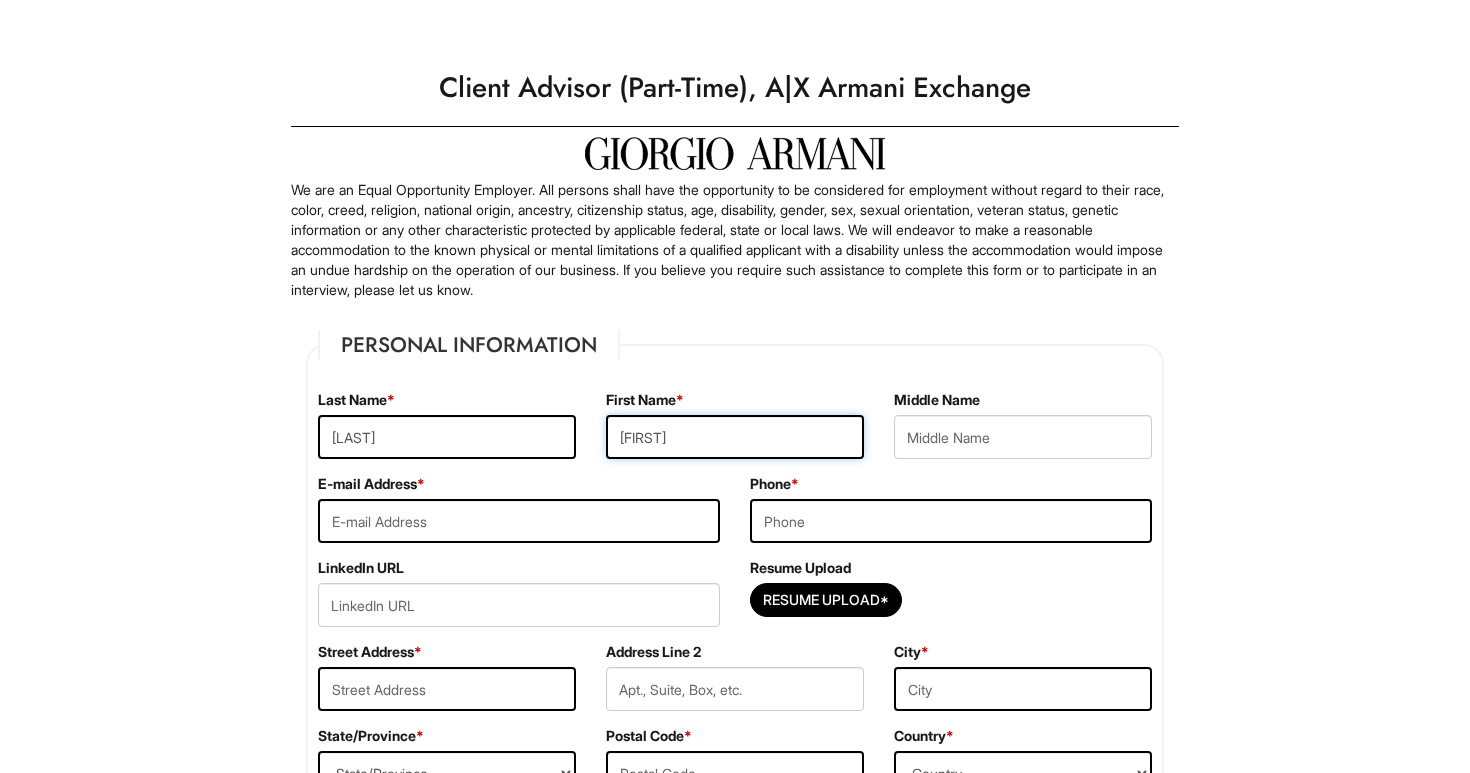 type on "[FIRST]" 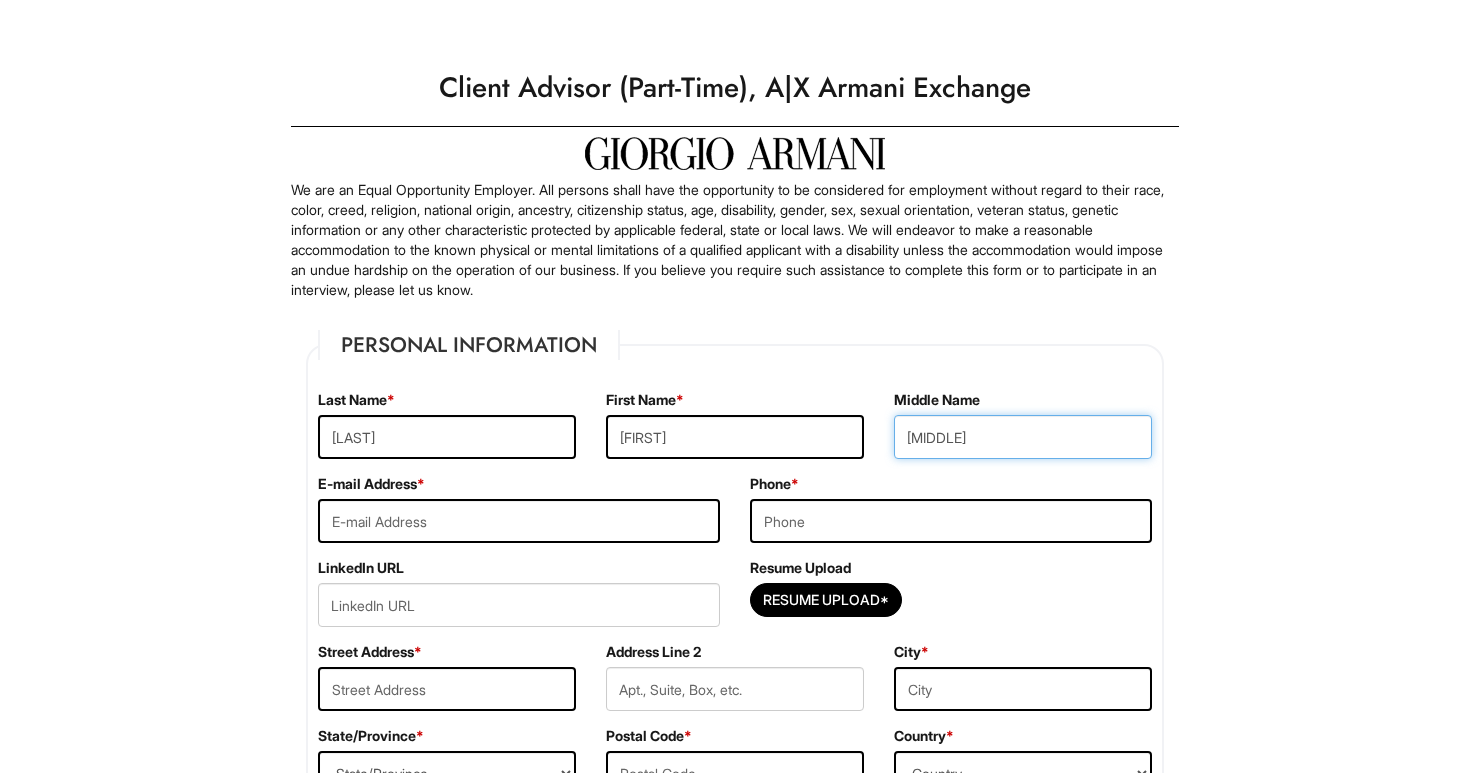 type on "[MIDDLE]" 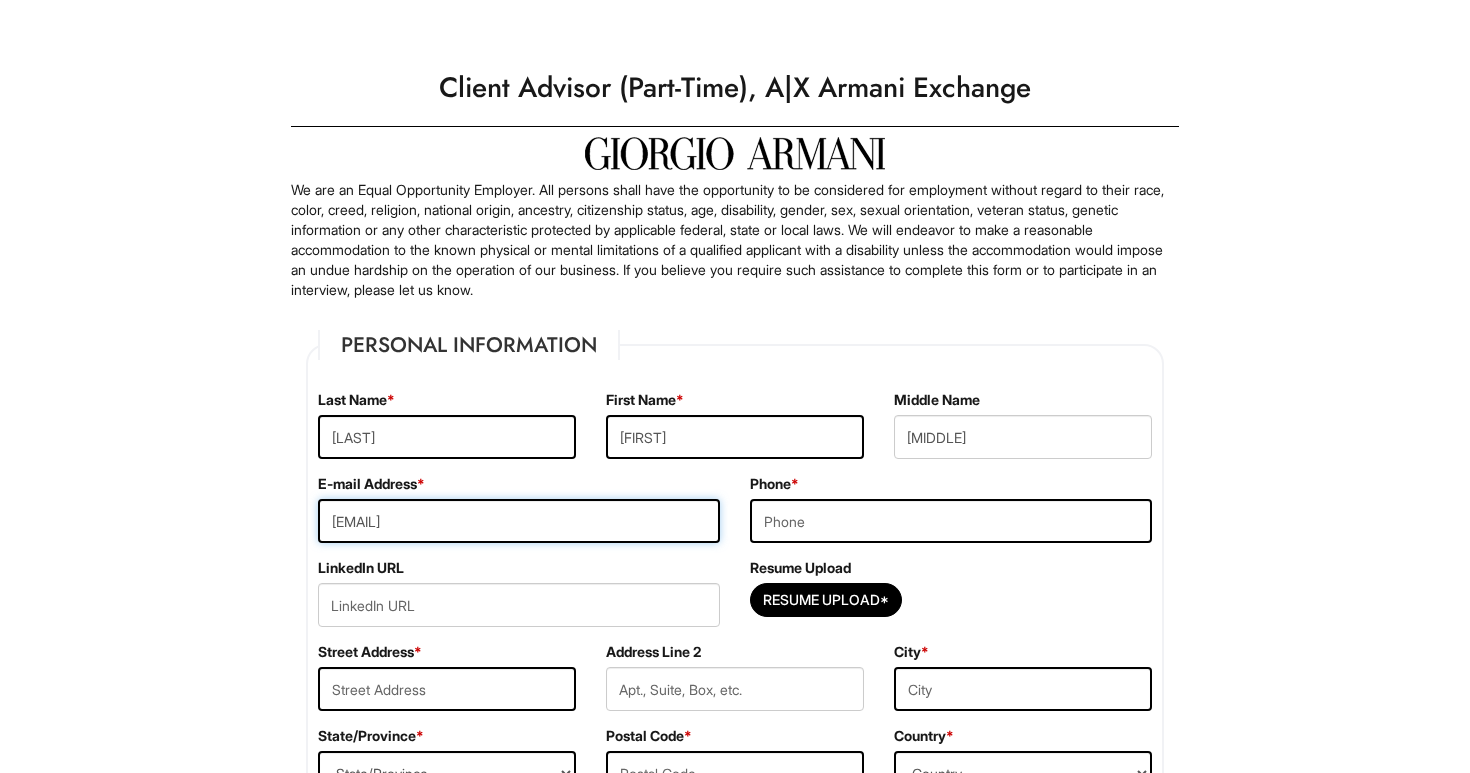 type on "[EMAIL]" 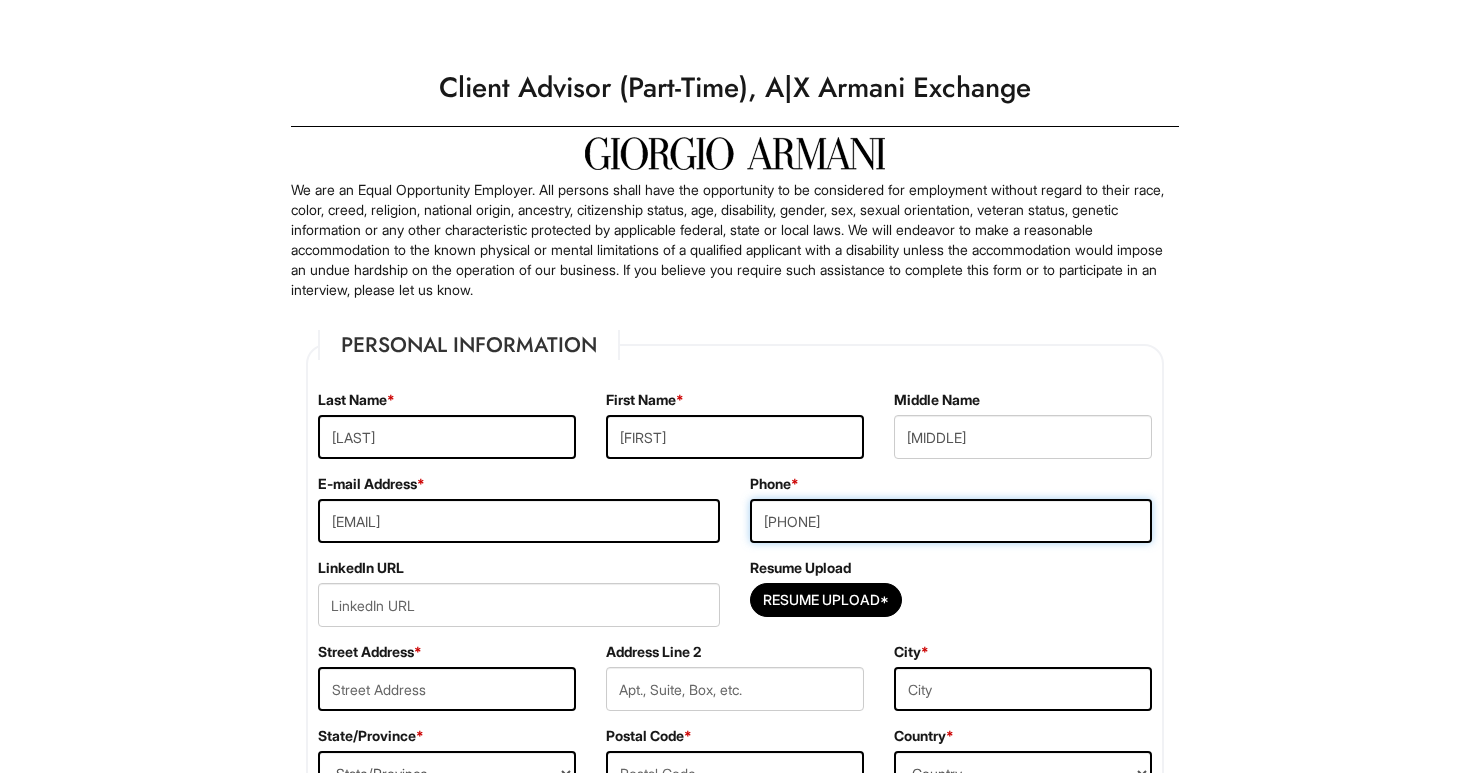 type on "[PHONE]" 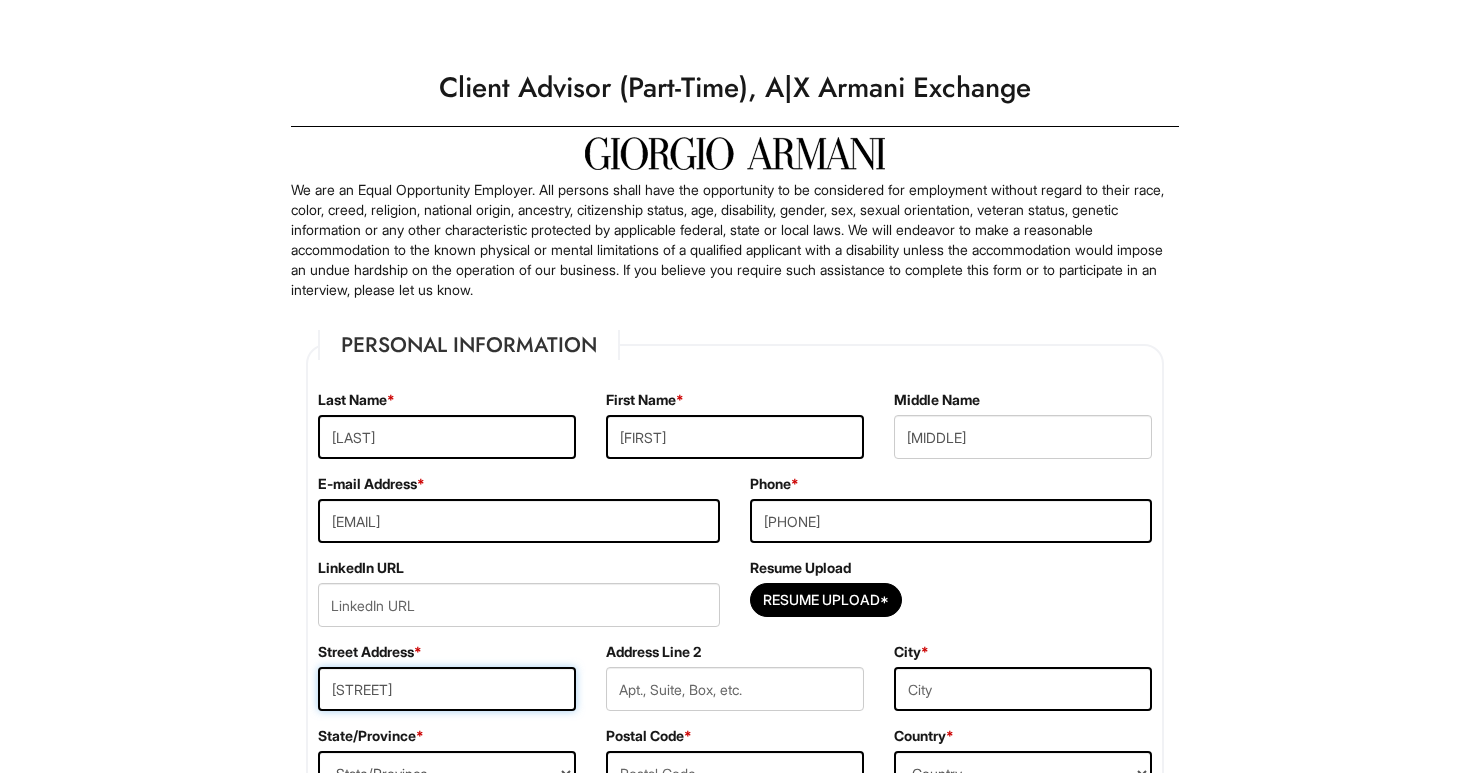 type on "[STREET]" 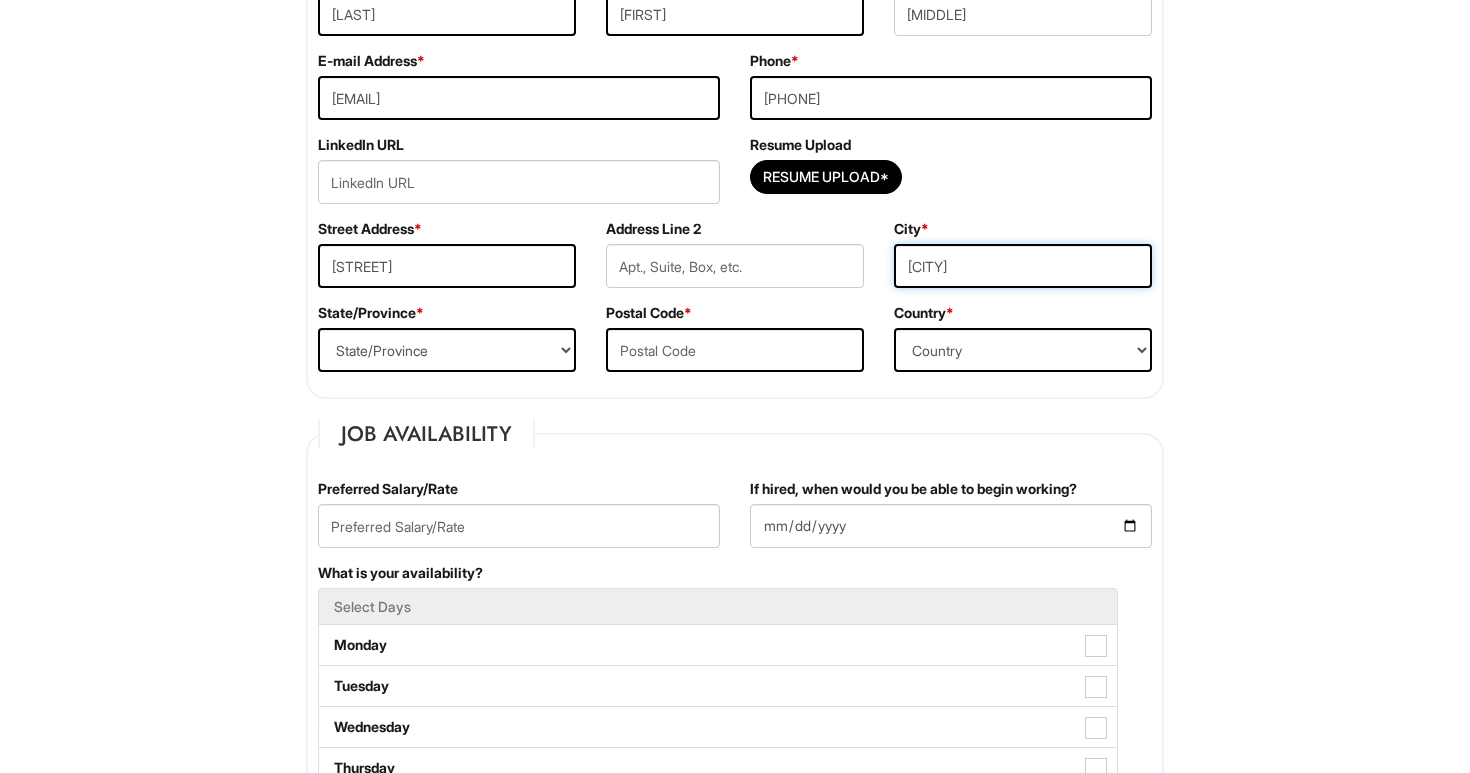 scroll, scrollTop: 436, scrollLeft: 0, axis: vertical 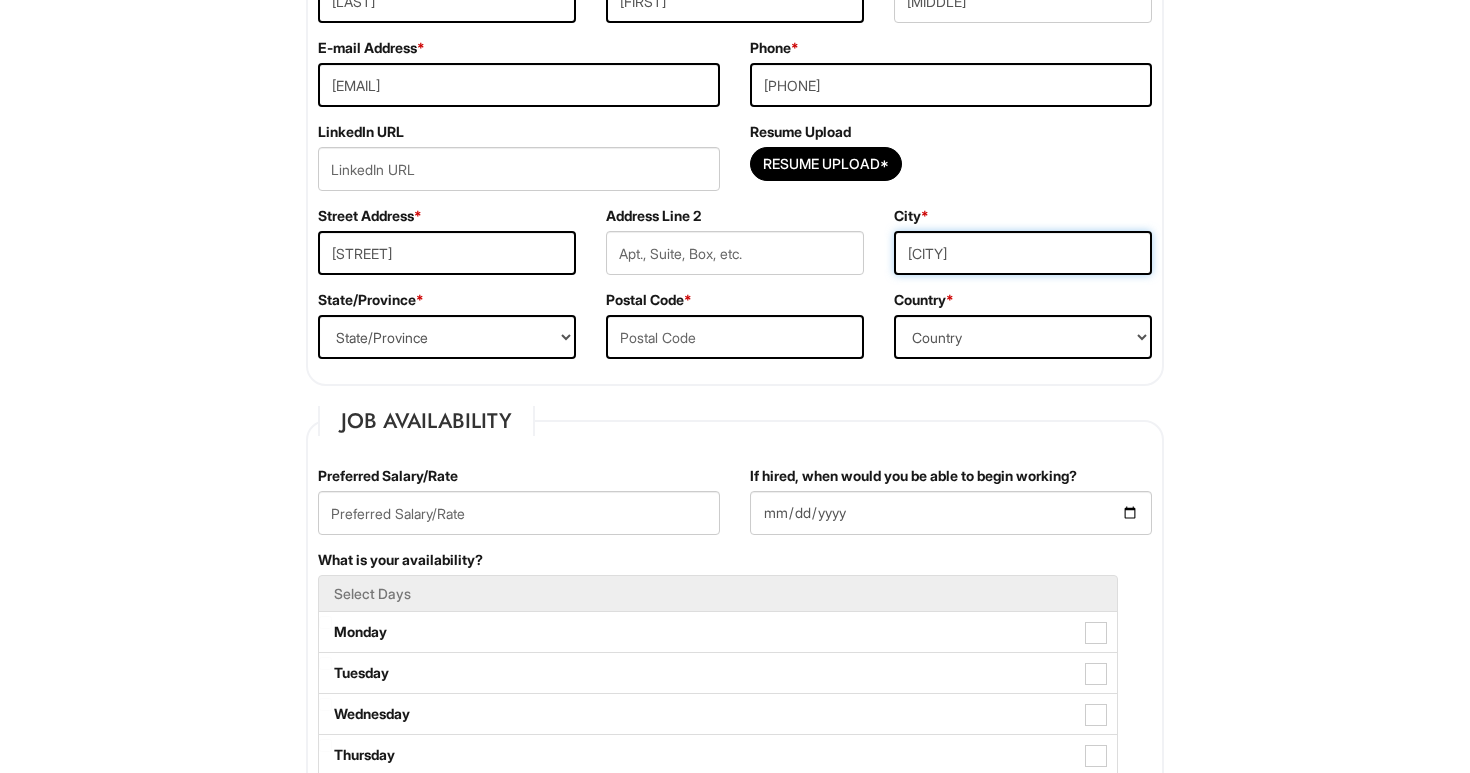 type on "[CITY]" 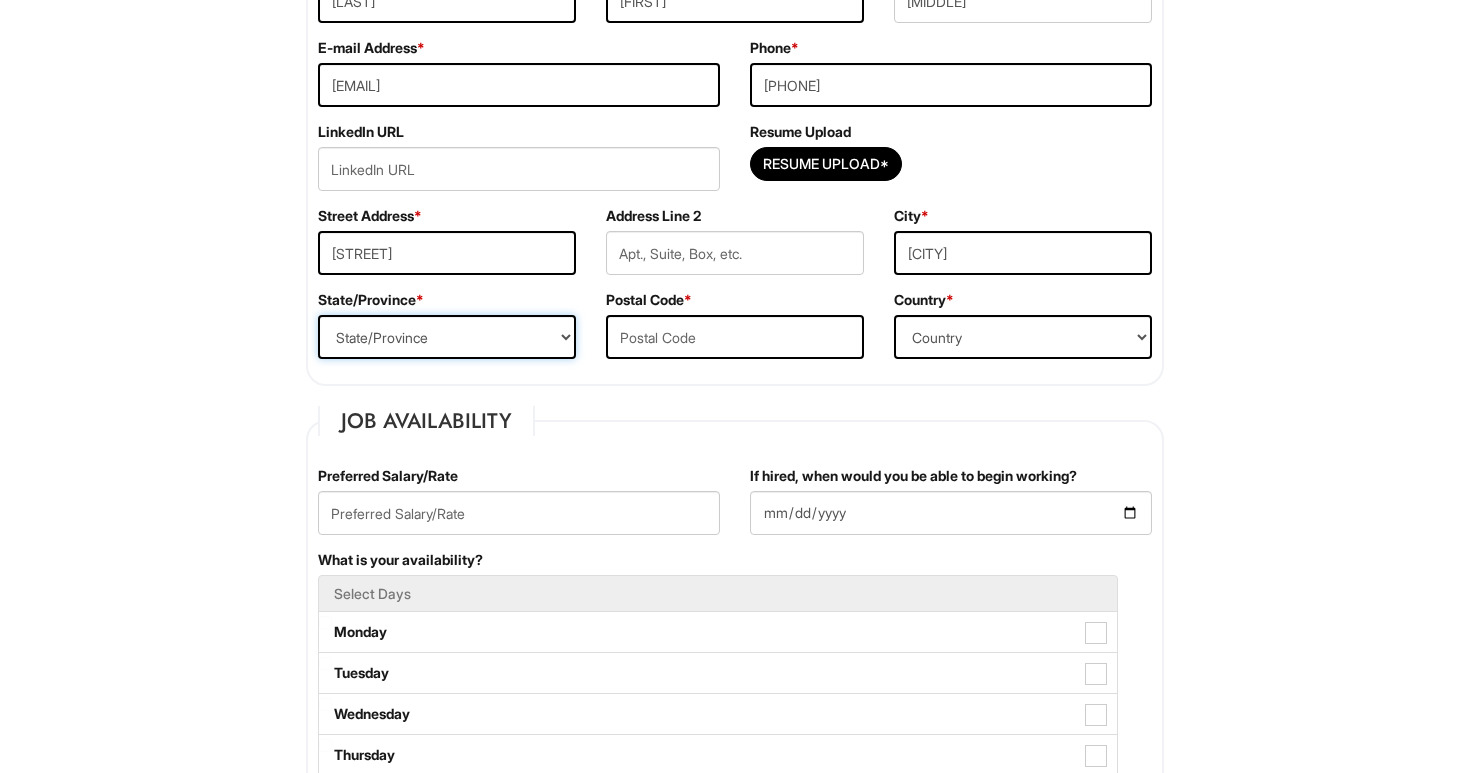 select on "[STATE]" 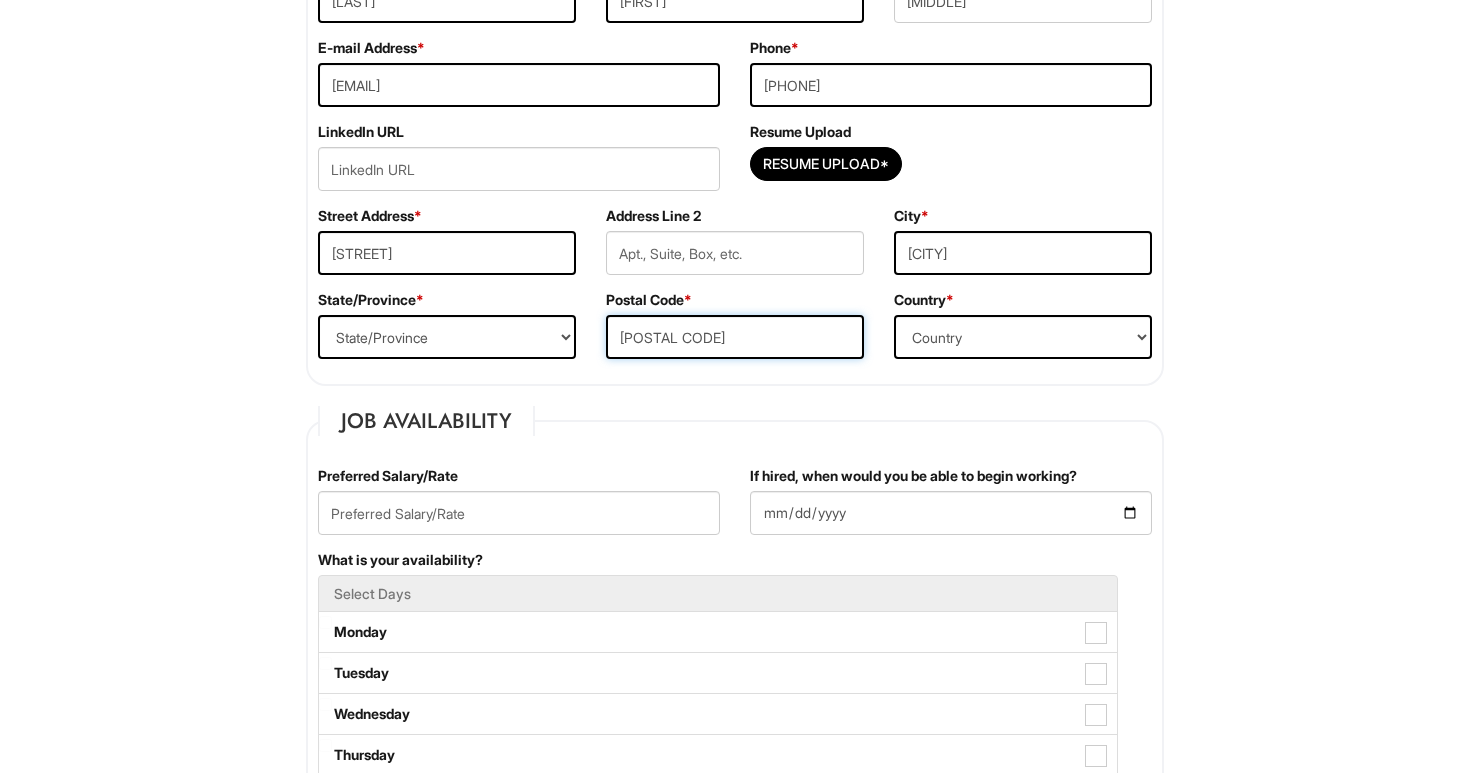 type on "[POSTAL CODE]" 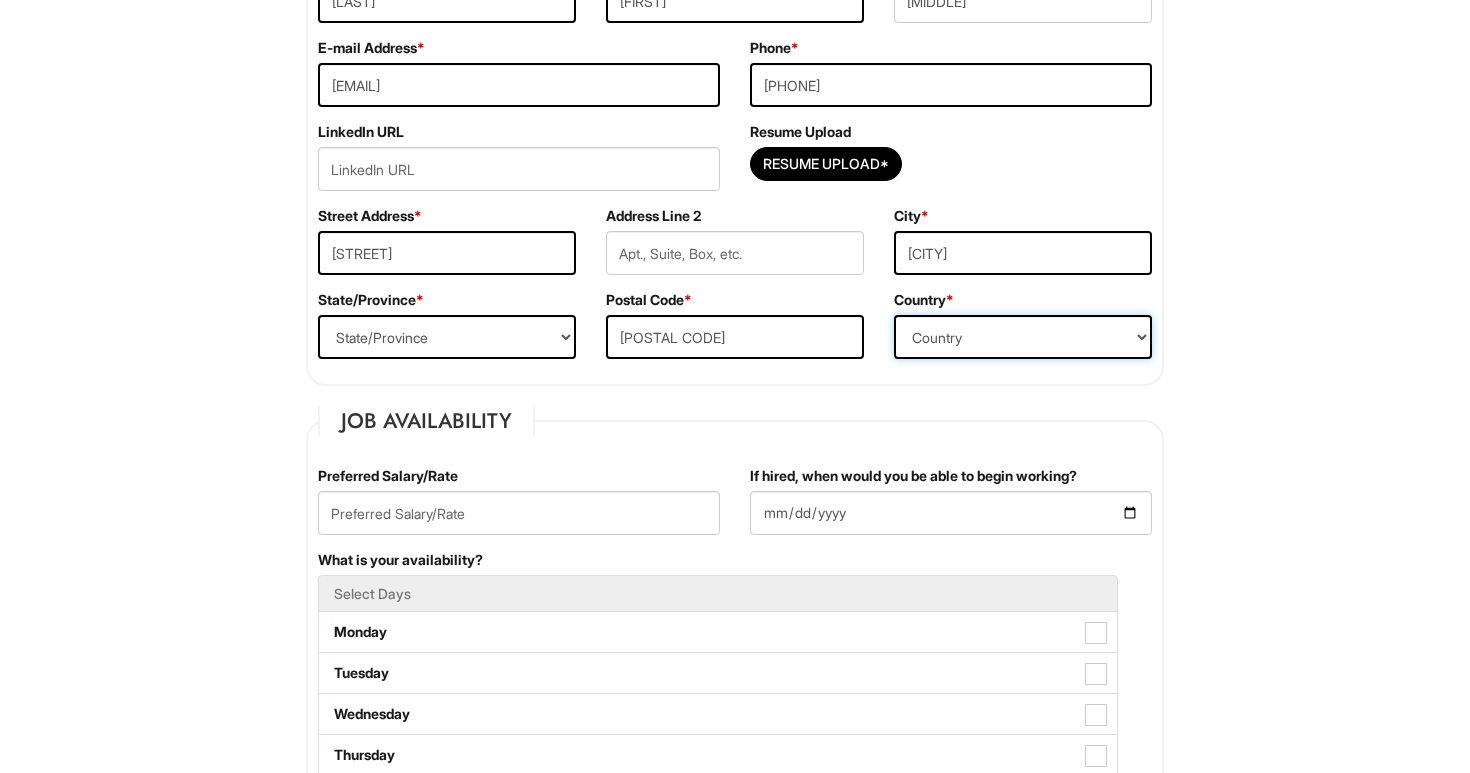select on "United States of America" 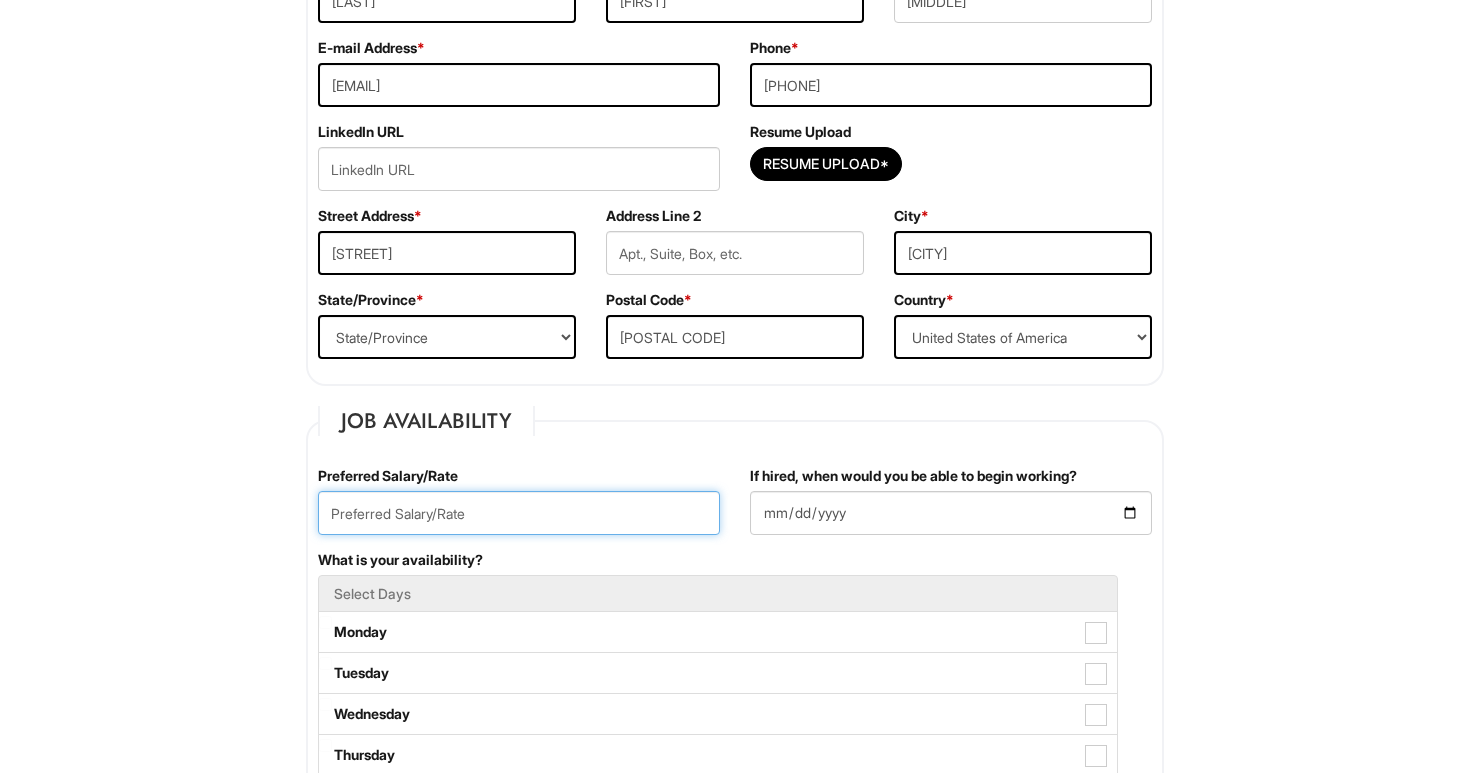 click at bounding box center (519, 513) 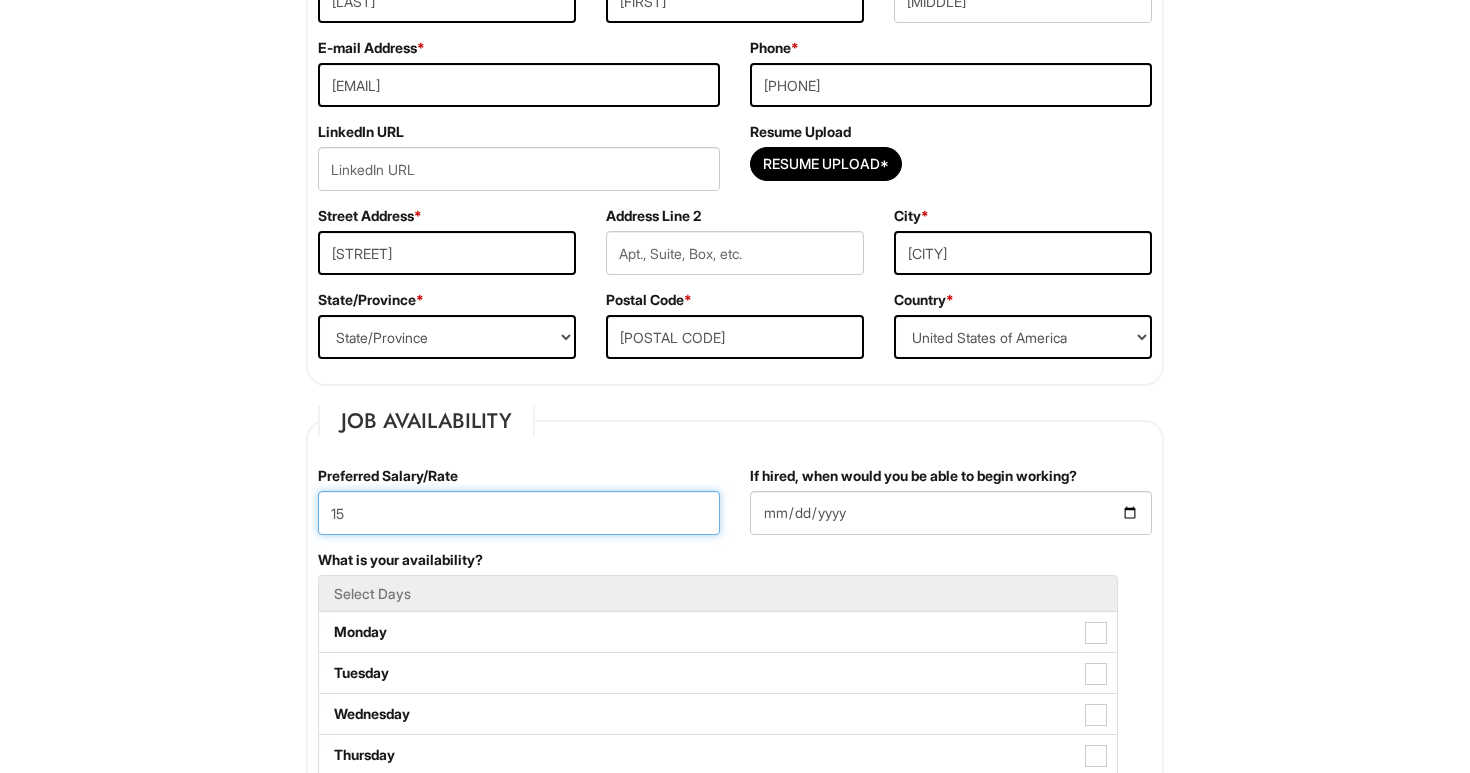 type on "15" 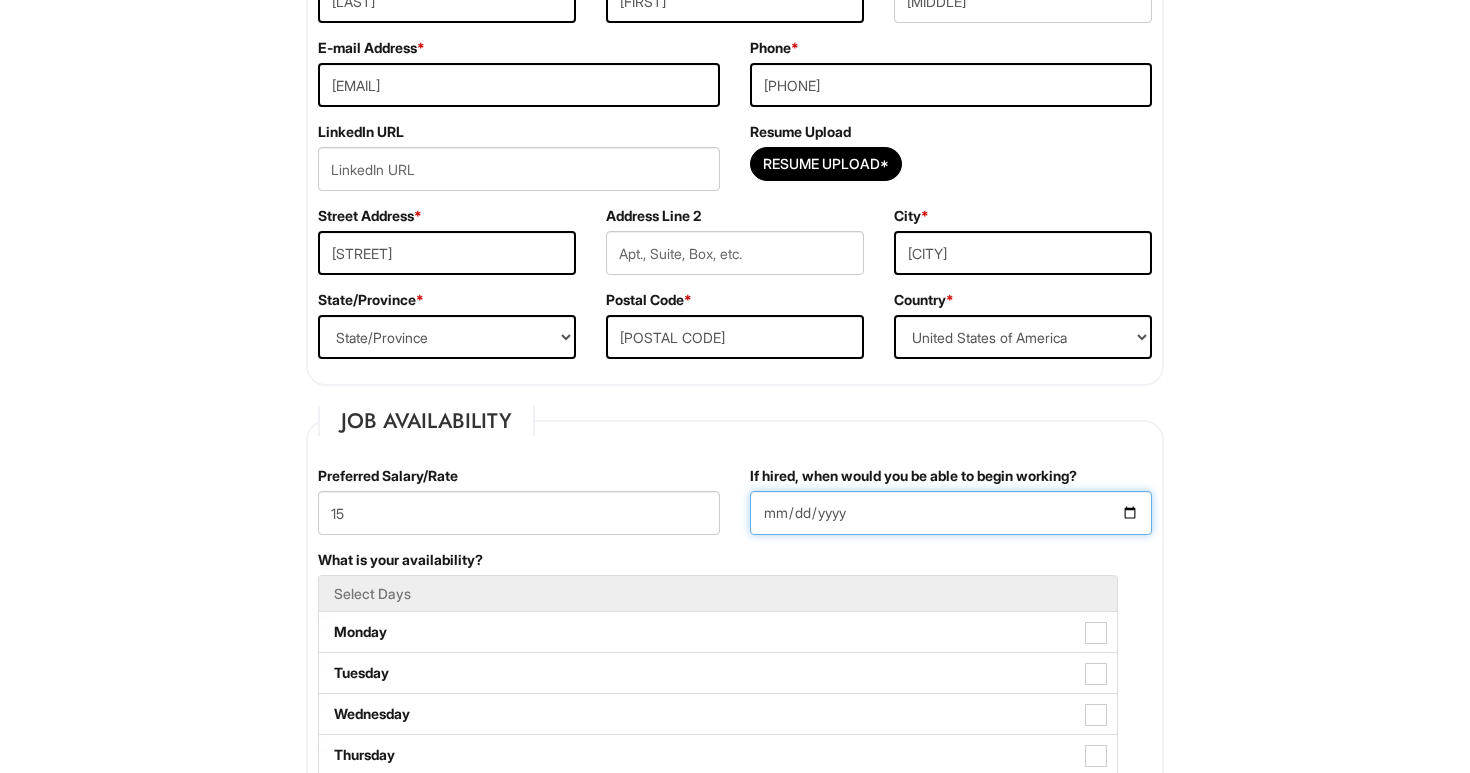 click on "If hired, when would you be able to begin working?" at bounding box center [951, 513] 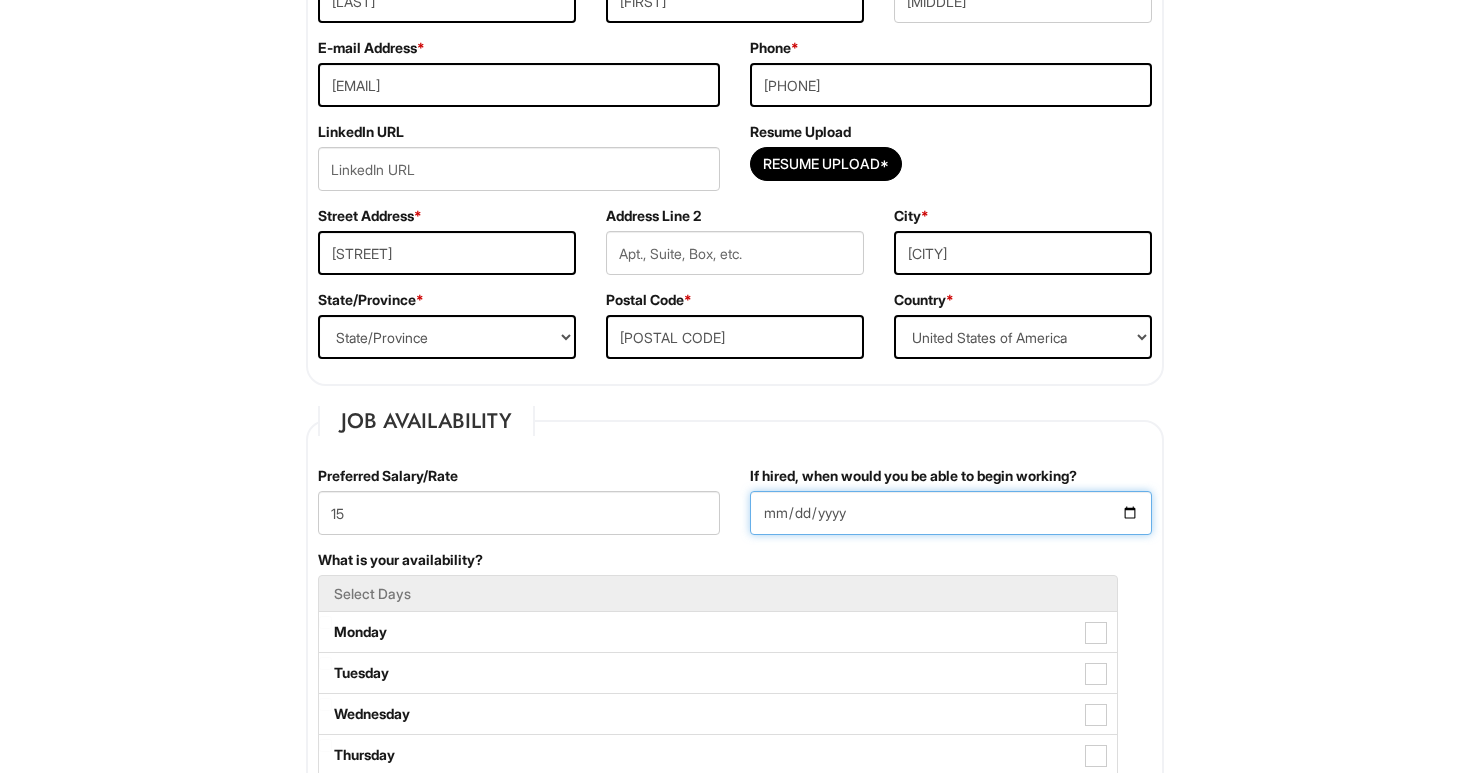 type on "[DATE]" 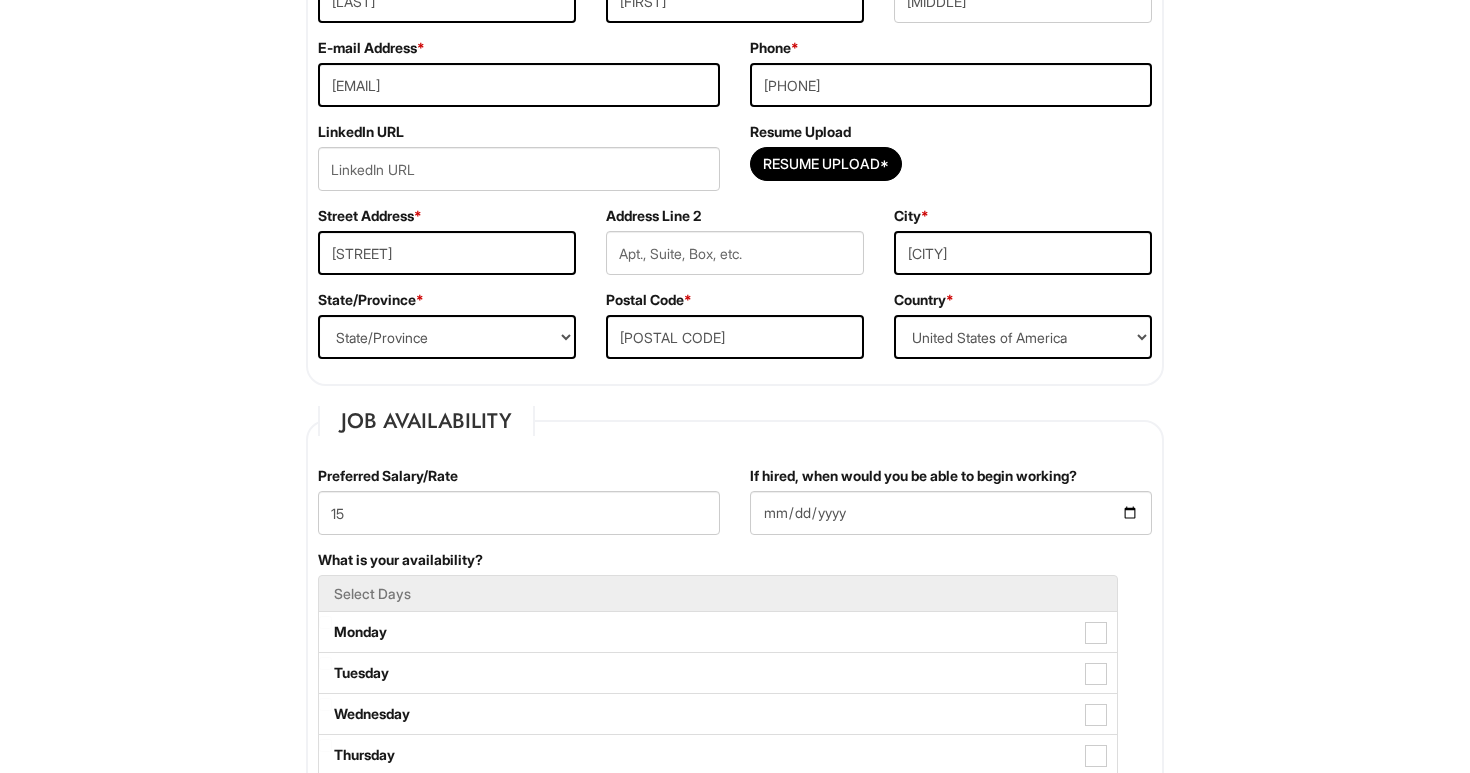 click on "Please Complete This Form 1 2 3 Client Advisor (Part-Time), A|X Armani Exchange PLEASE COMPLETE ALL REQUIRED FIELDS
We are an Equal Opportunity Employer. All persons shall have the opportunity to be considered for employment without regard to their race, color, creed, religion, national origin, ancestry, citizenship status, age, disability, gender, sex, sexual orientation, veteran status, genetic information or any other characteristic protected by applicable federal, state or local laws. We will endeavor to make a reasonable accommodation to the known physical or mental limitations of a qualified applicant with a disability unless the accommodation would impose an undue hardship on the operation of our business. If you believe you require such assistance to complete this form or to participate in an interview, please let us know.
Personal Information
Last Name  *   [LAST]
First Name  *   [FIRST]
Middle Name   [MIDDLE]
E-mail Address  *   [EMAIL]
Phone  *" at bounding box center [735, 1517] 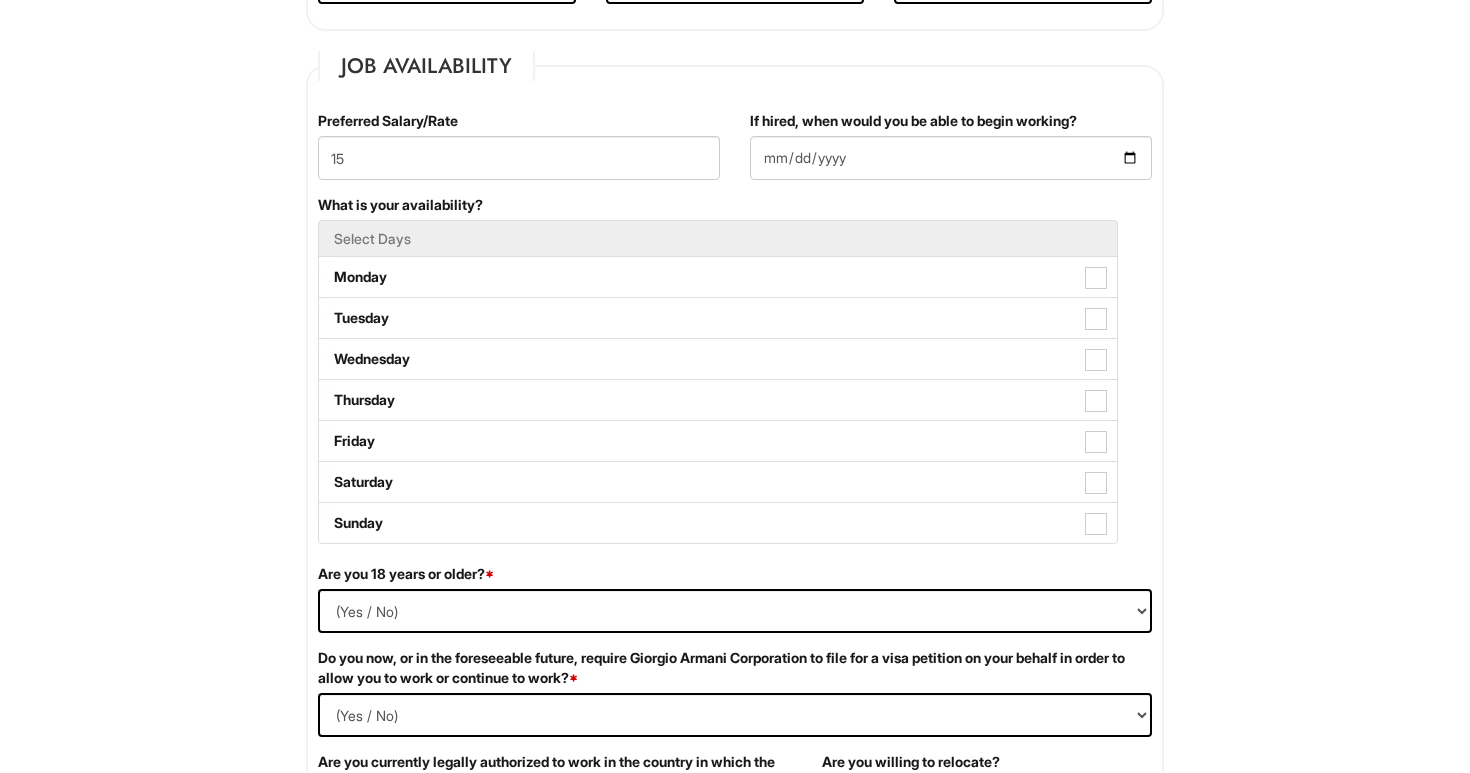 scroll, scrollTop: 796, scrollLeft: 0, axis: vertical 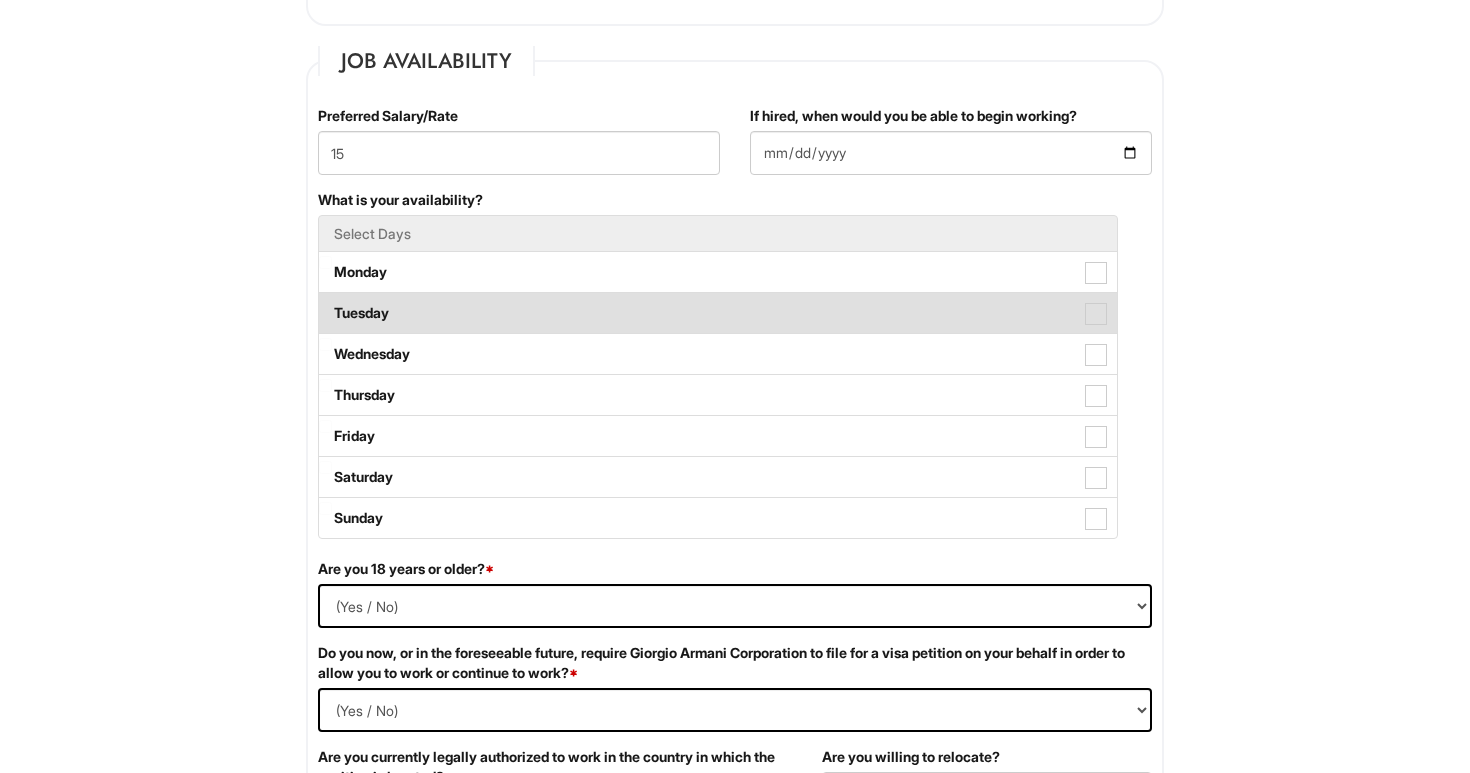click at bounding box center (1096, 314) 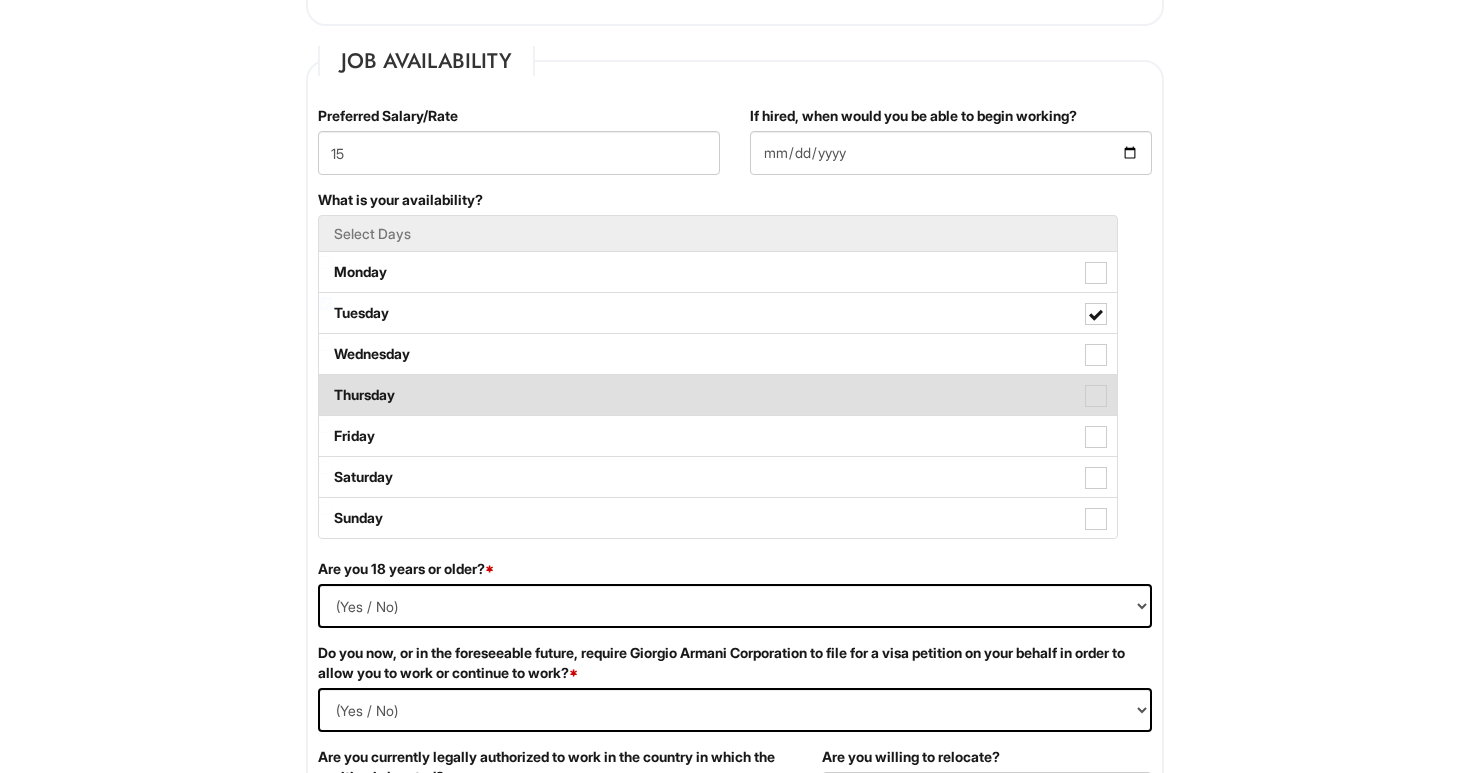 click at bounding box center (1096, 396) 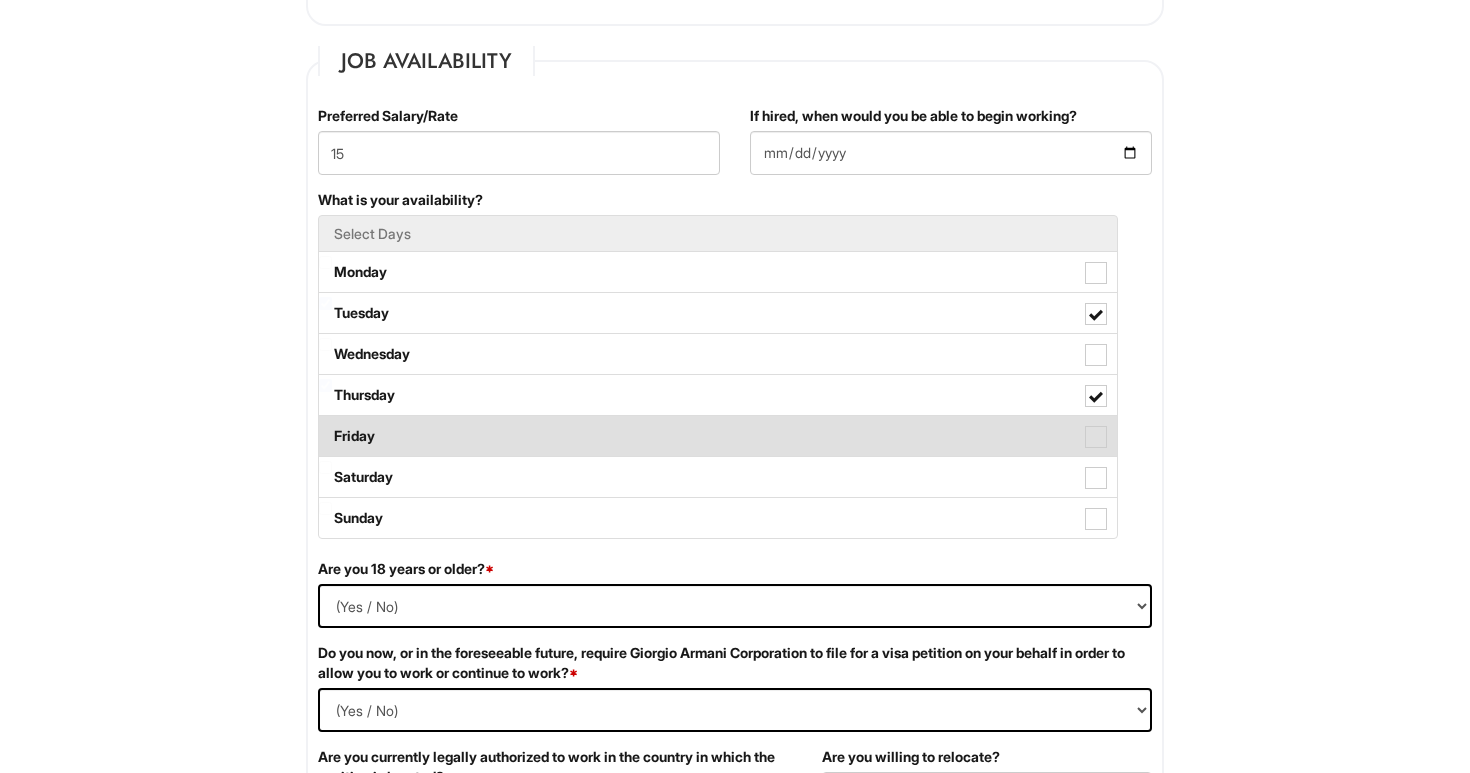 click at bounding box center [1096, 437] 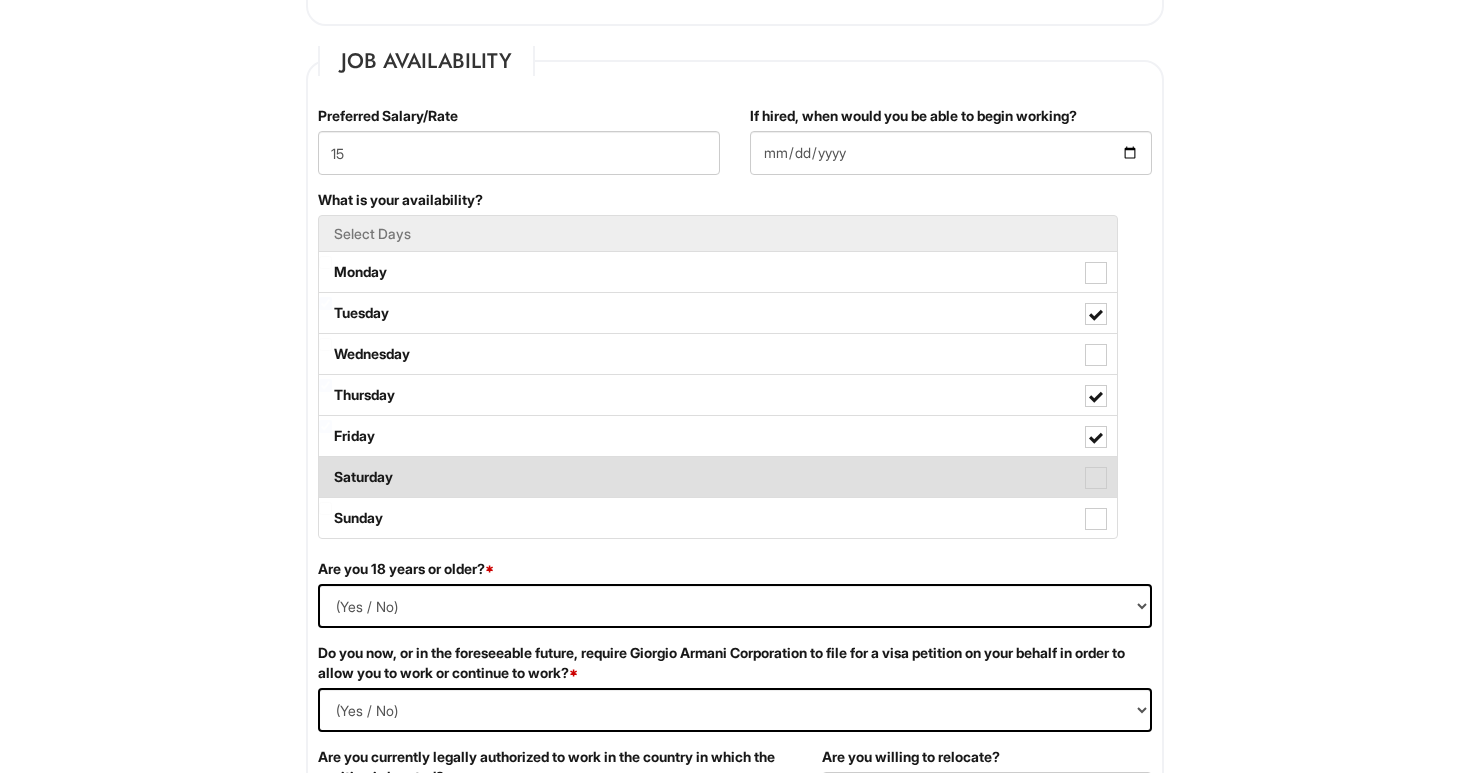 click at bounding box center [1096, 478] 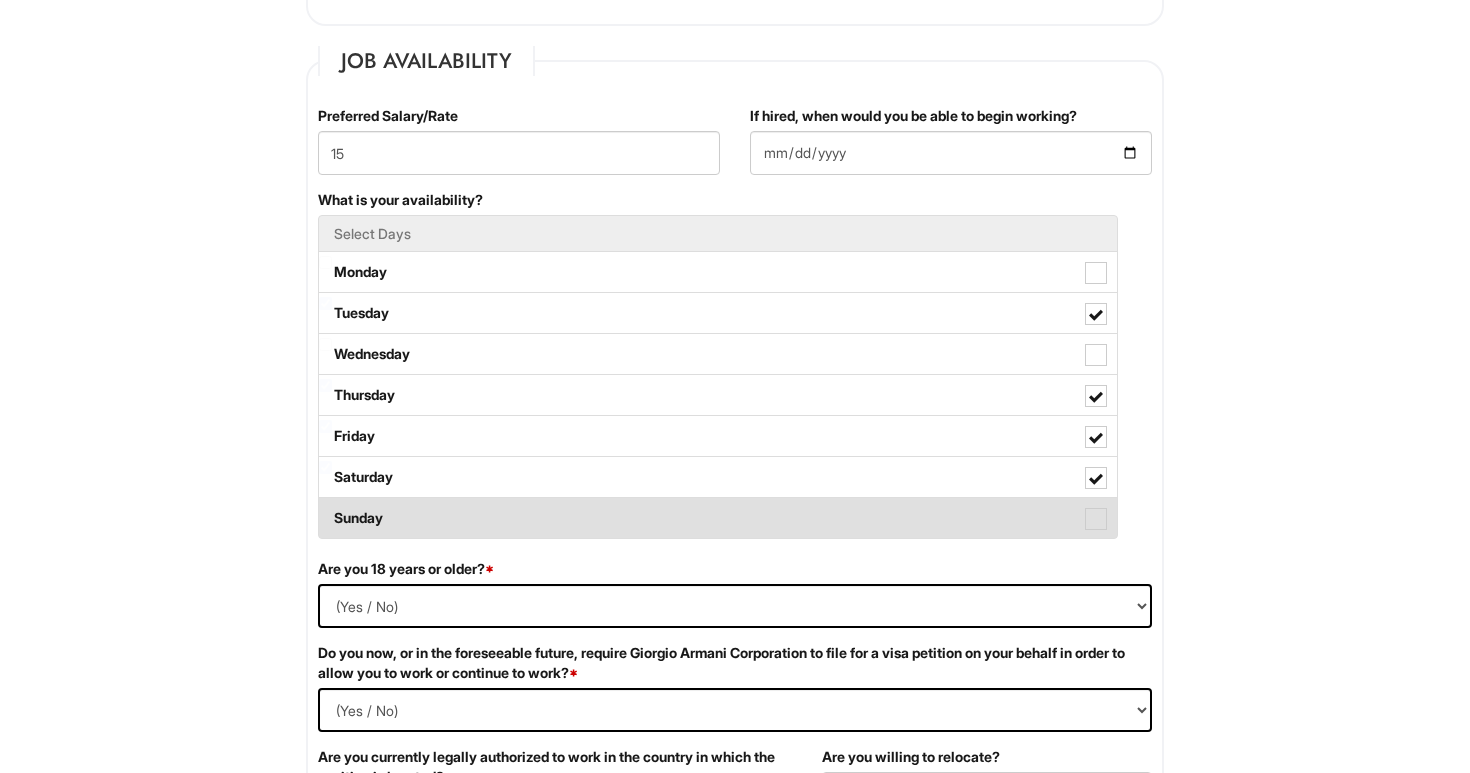 click at bounding box center (1096, 519) 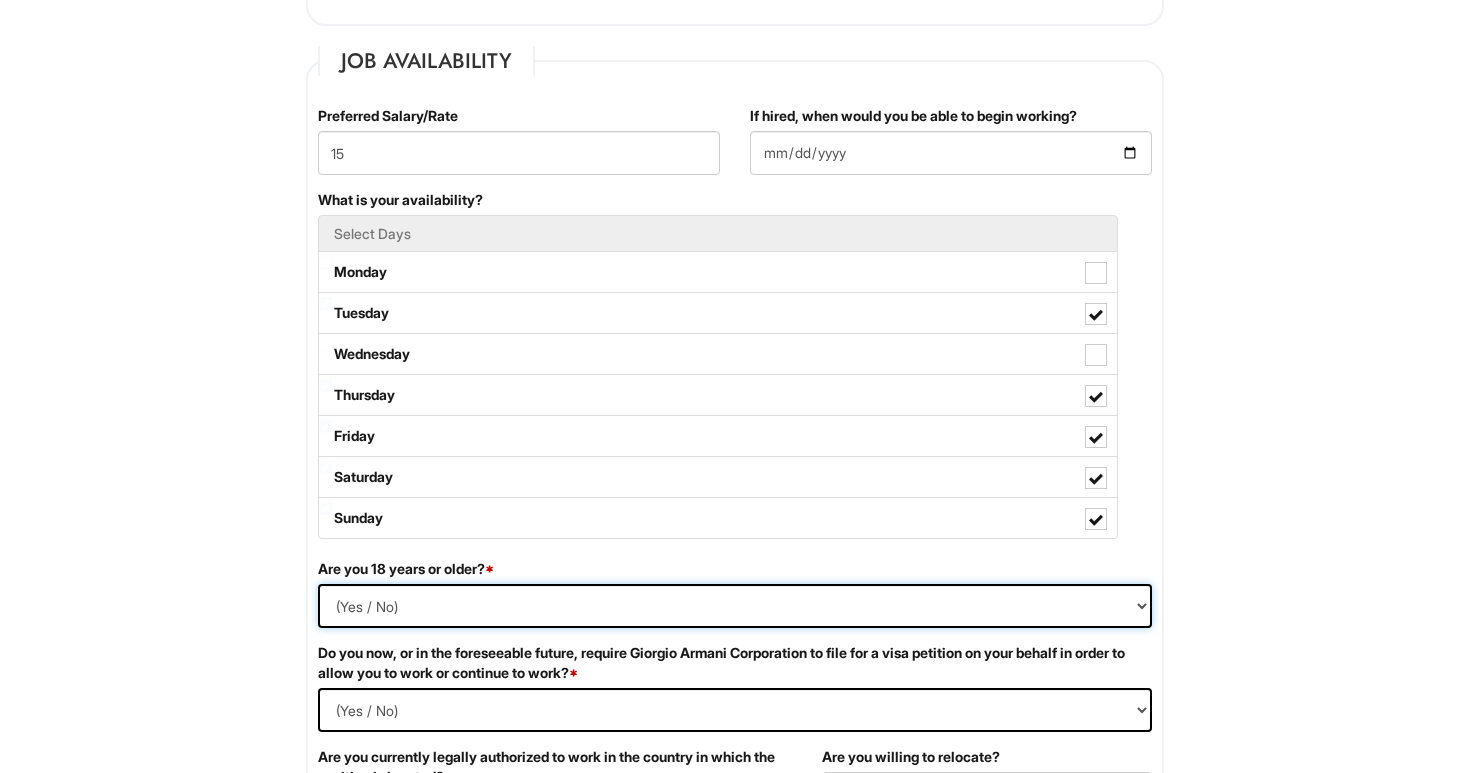 select on "Yes" 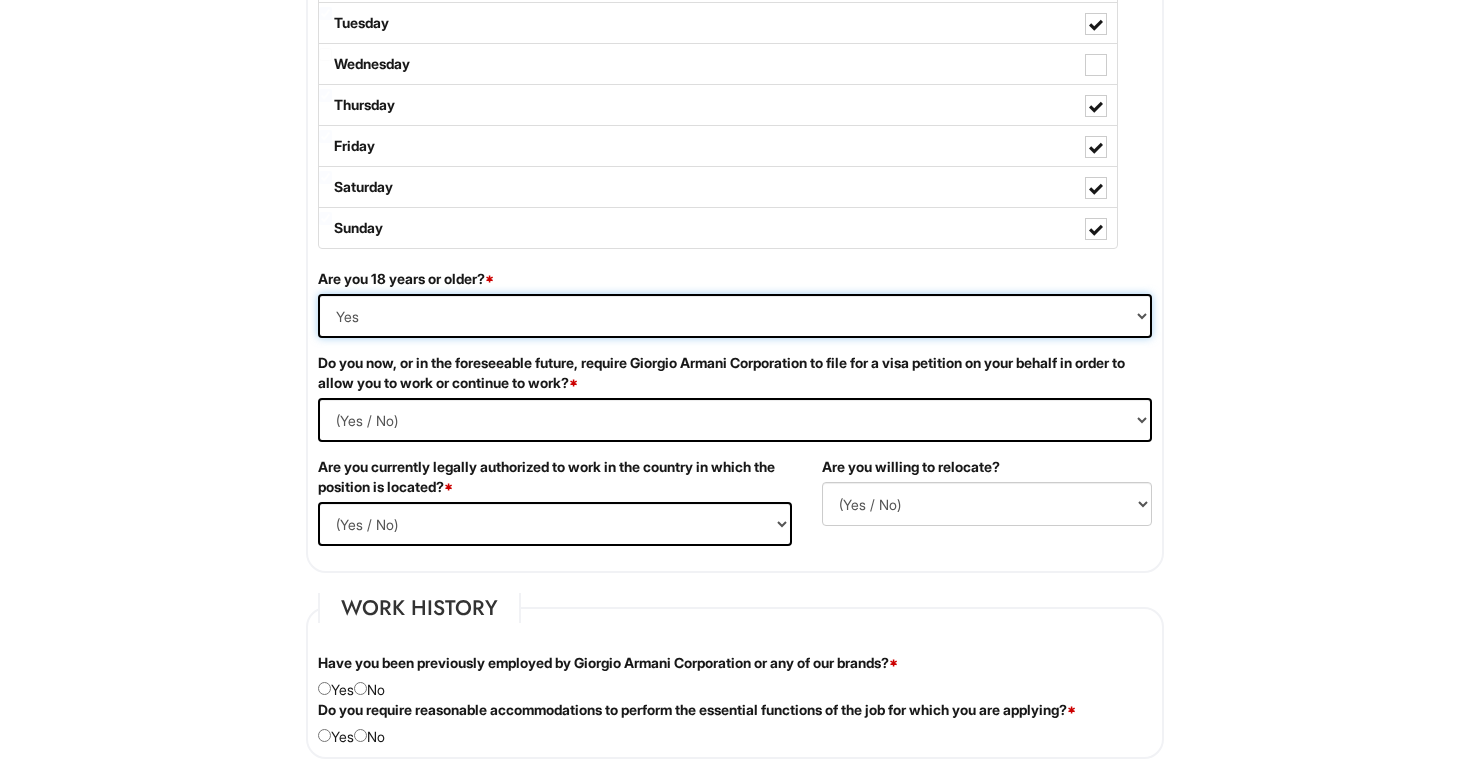 scroll, scrollTop: 1091, scrollLeft: 0, axis: vertical 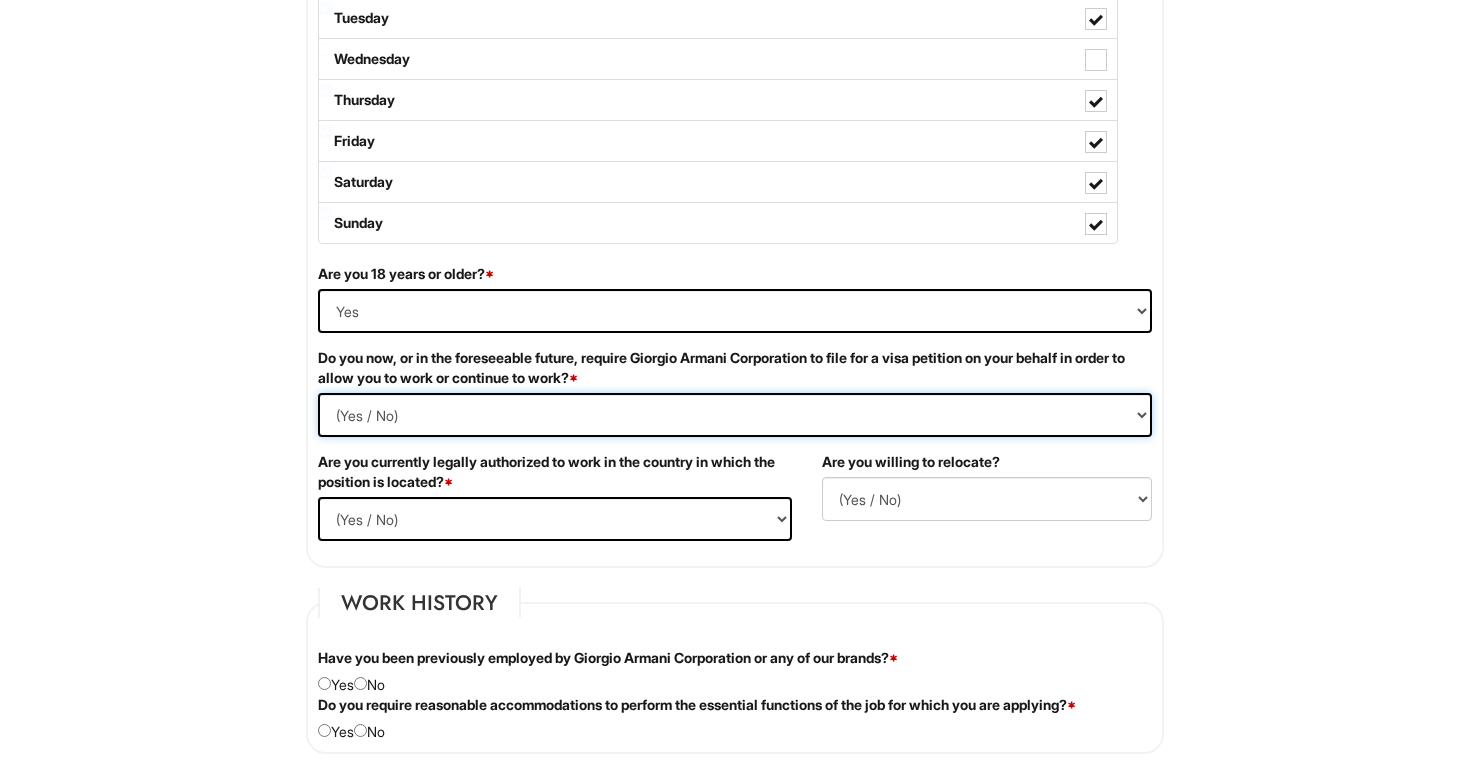 select on "No" 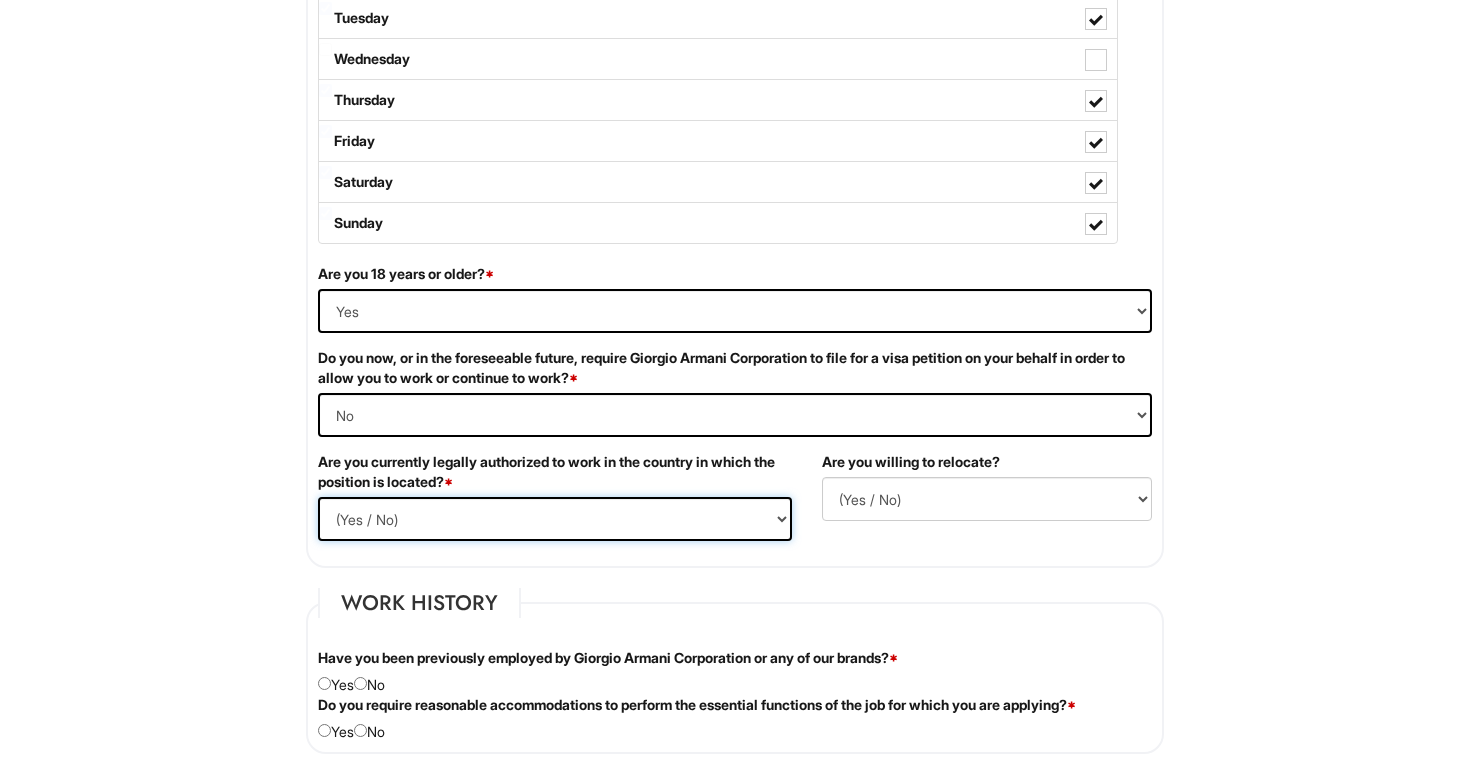 select on "Yes" 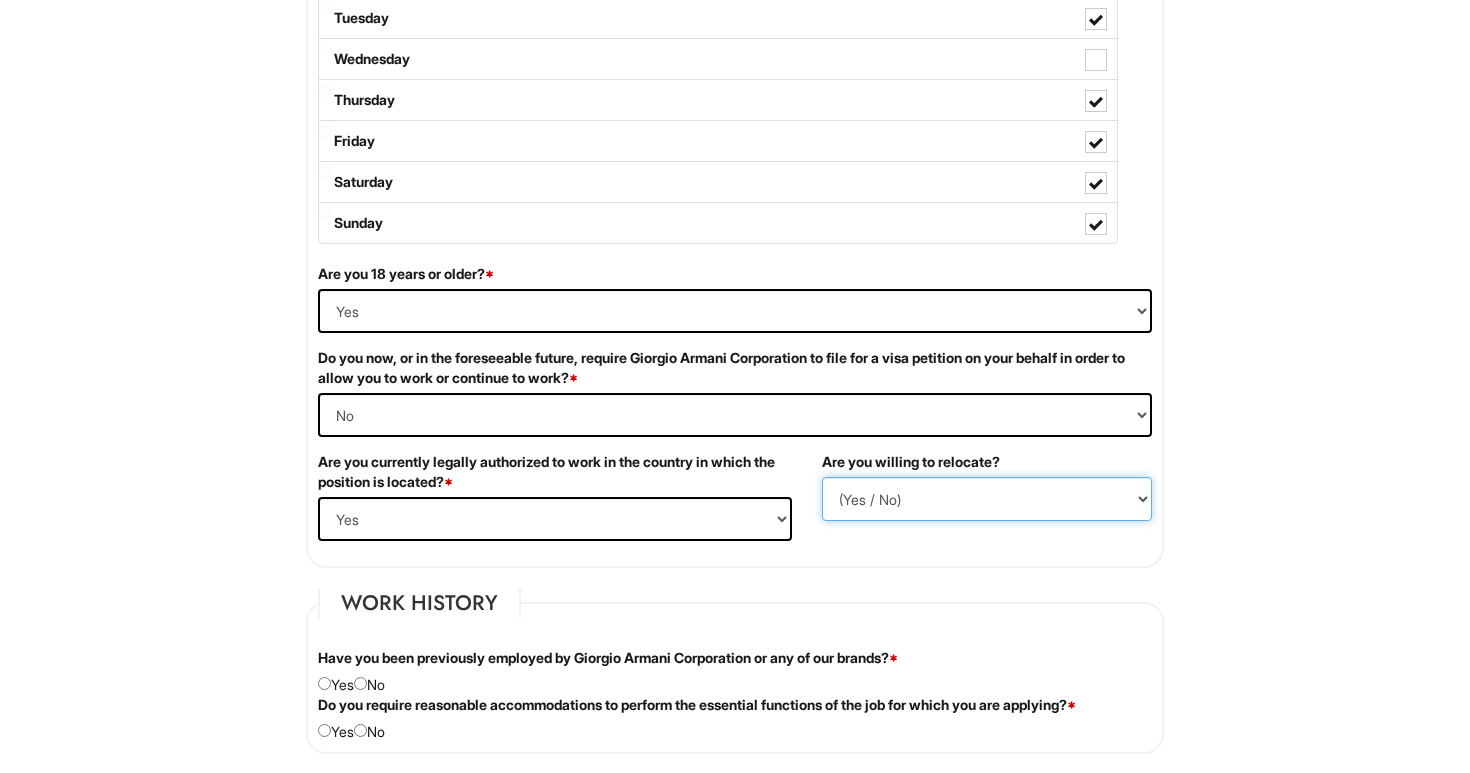 select on "N" 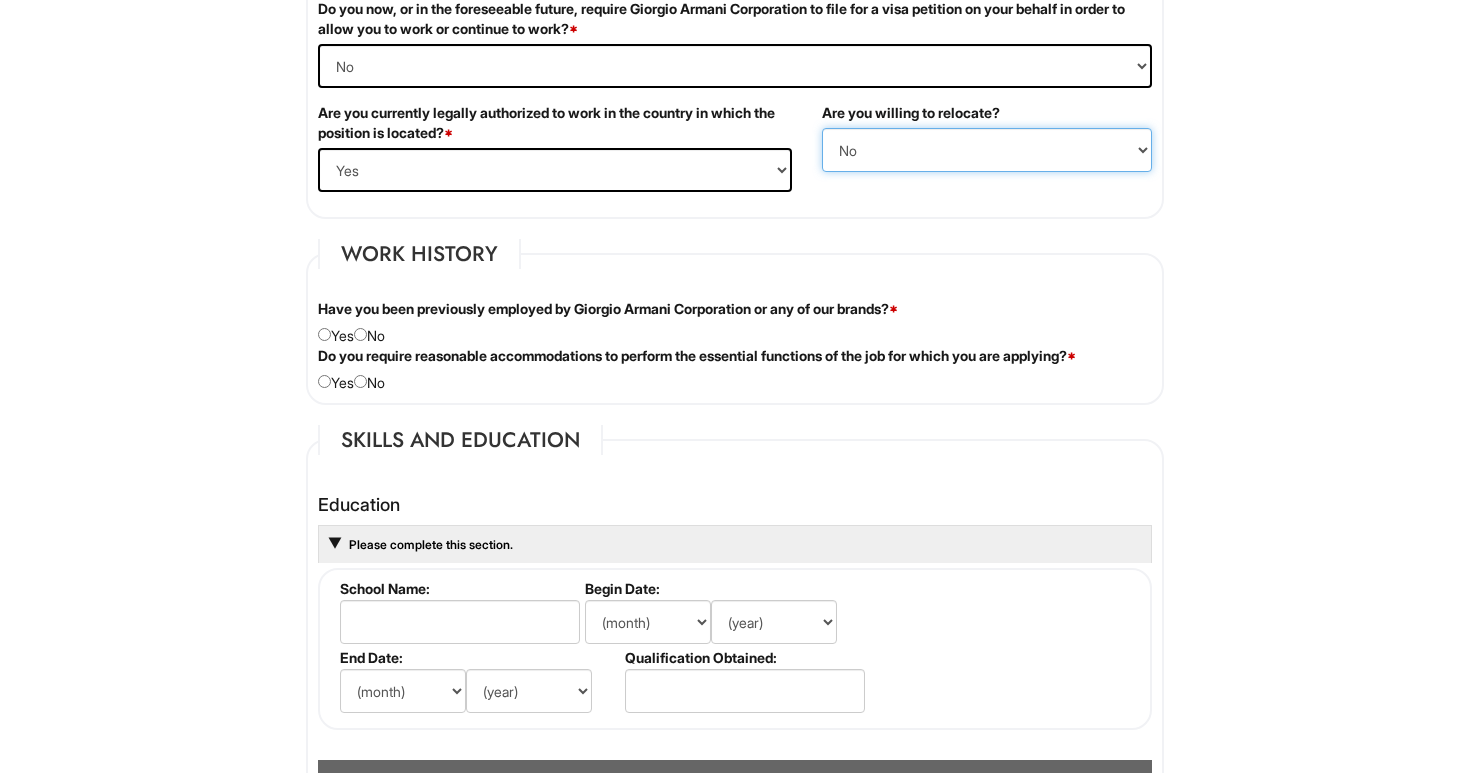 scroll, scrollTop: 1443, scrollLeft: 0, axis: vertical 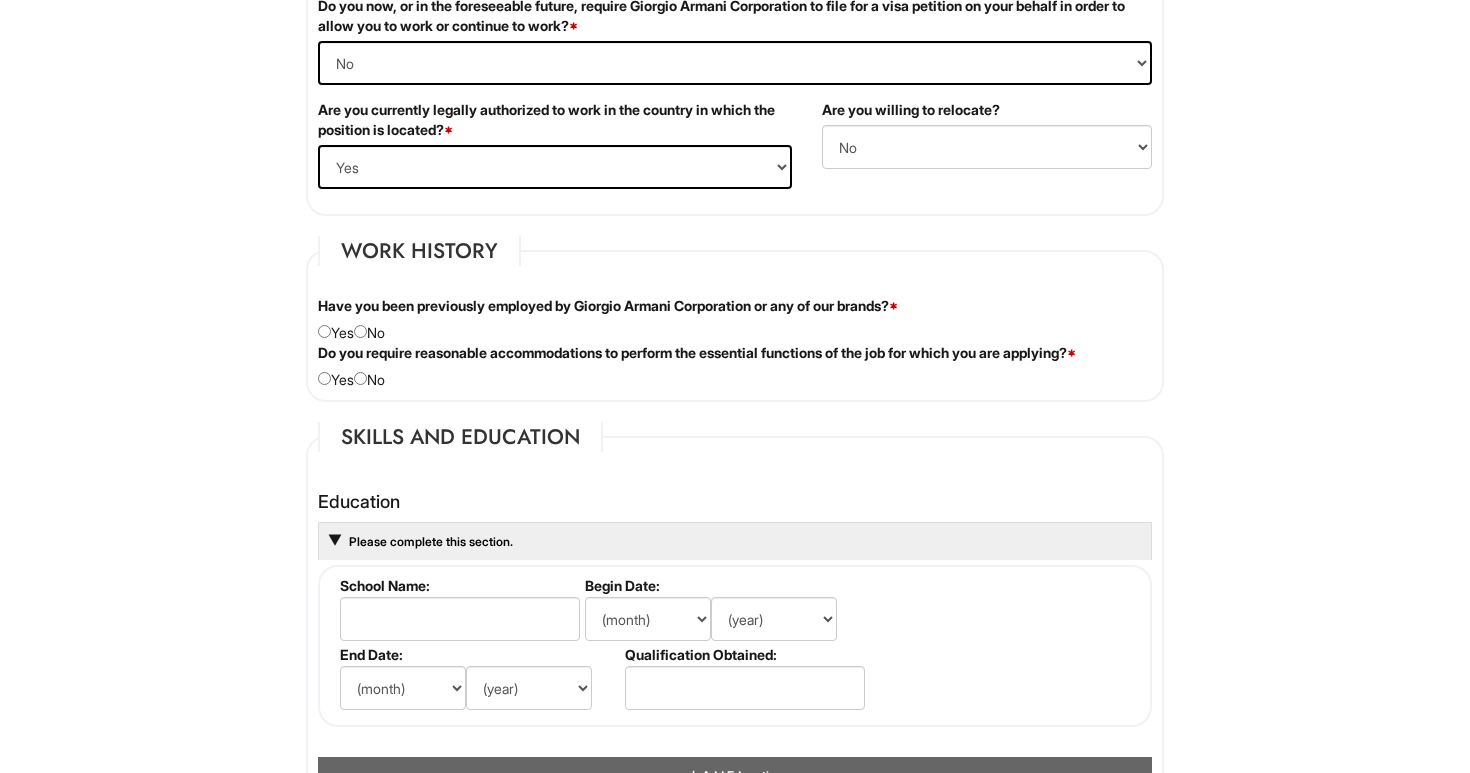 click on "Have you been previously employed by Giorgio Armani Corporation or any of our brands? *    Yes   No" at bounding box center [735, 319] 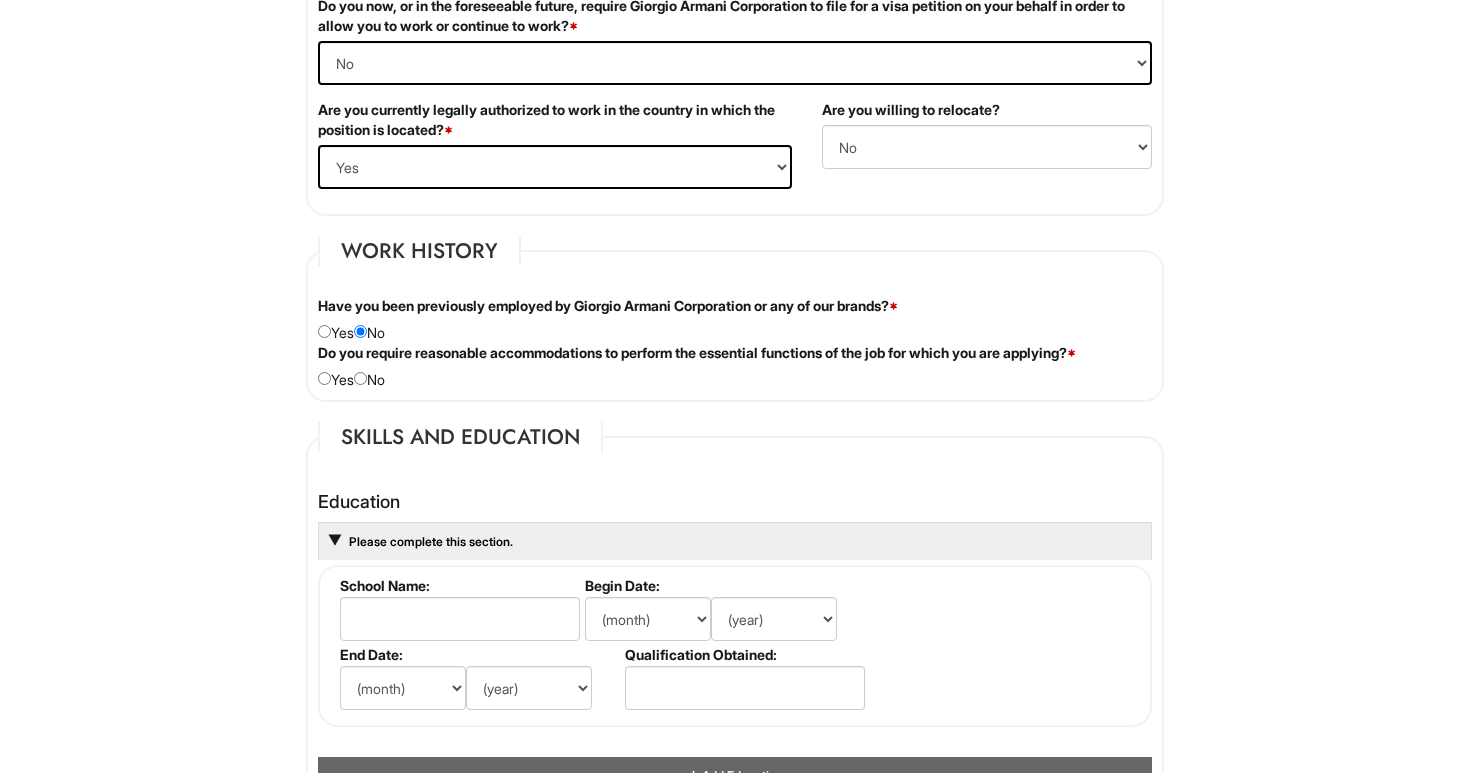click on "Do you require reasonable accommodations to perform the essential functions of the job for which you are applying? *" at bounding box center [697, 353] 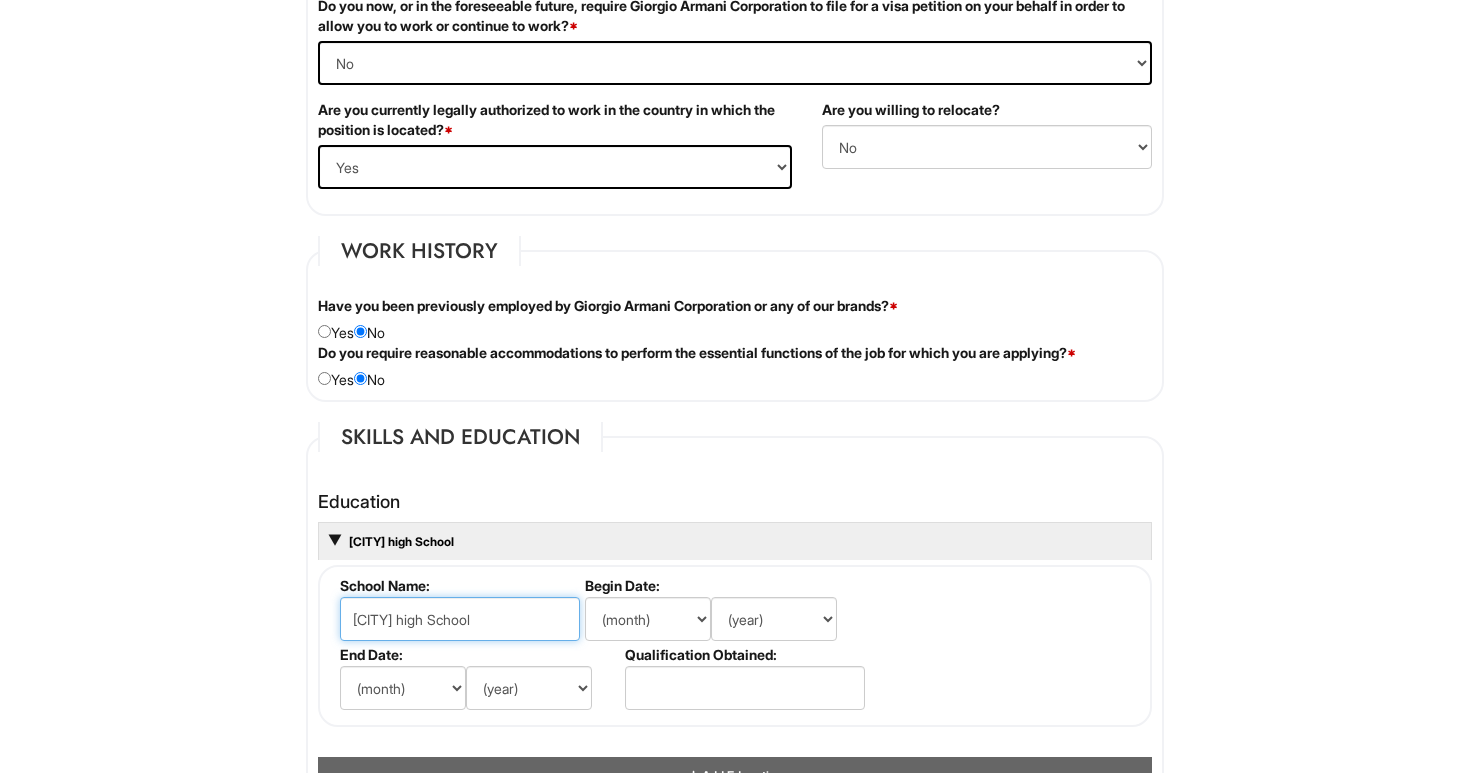 type on "[CITY] high School" 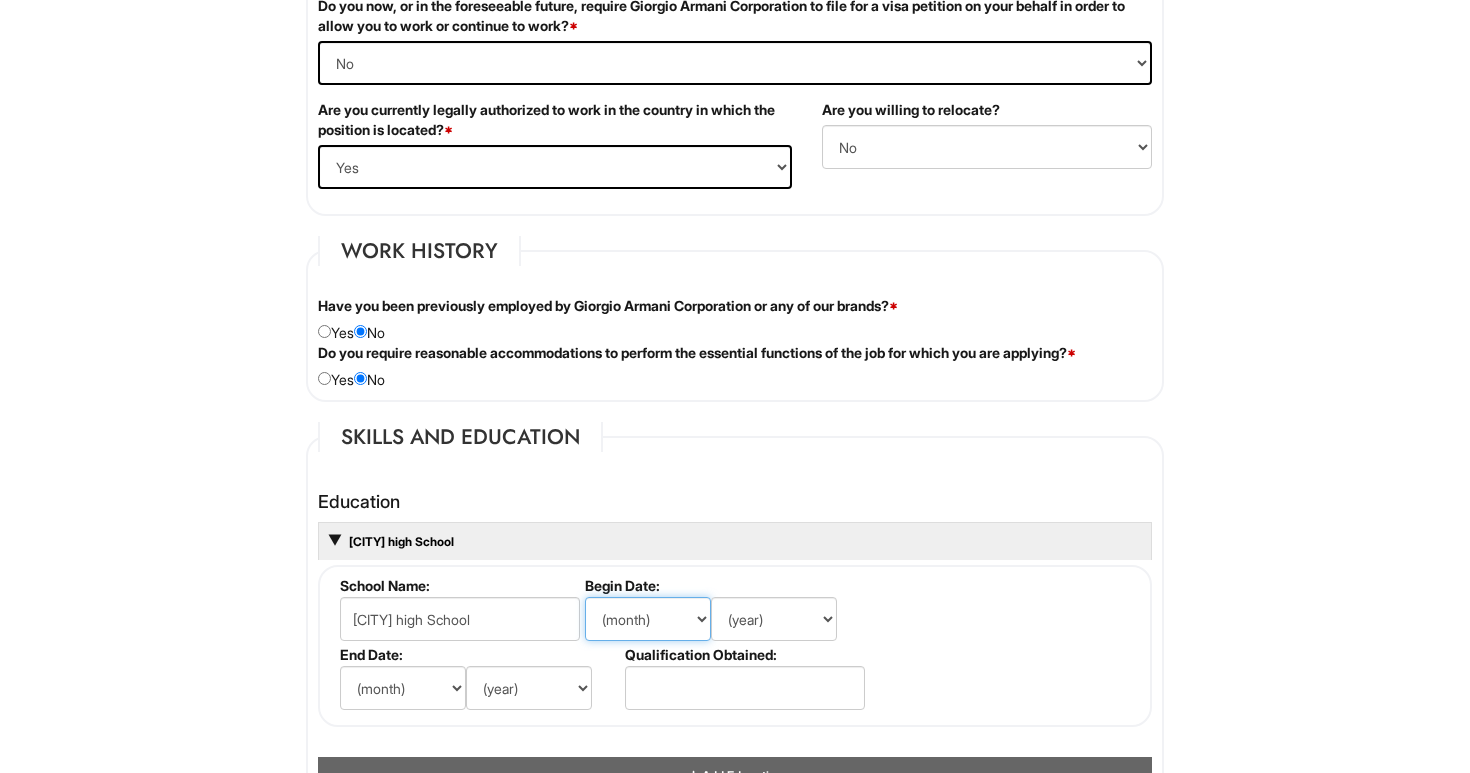 select on "9" 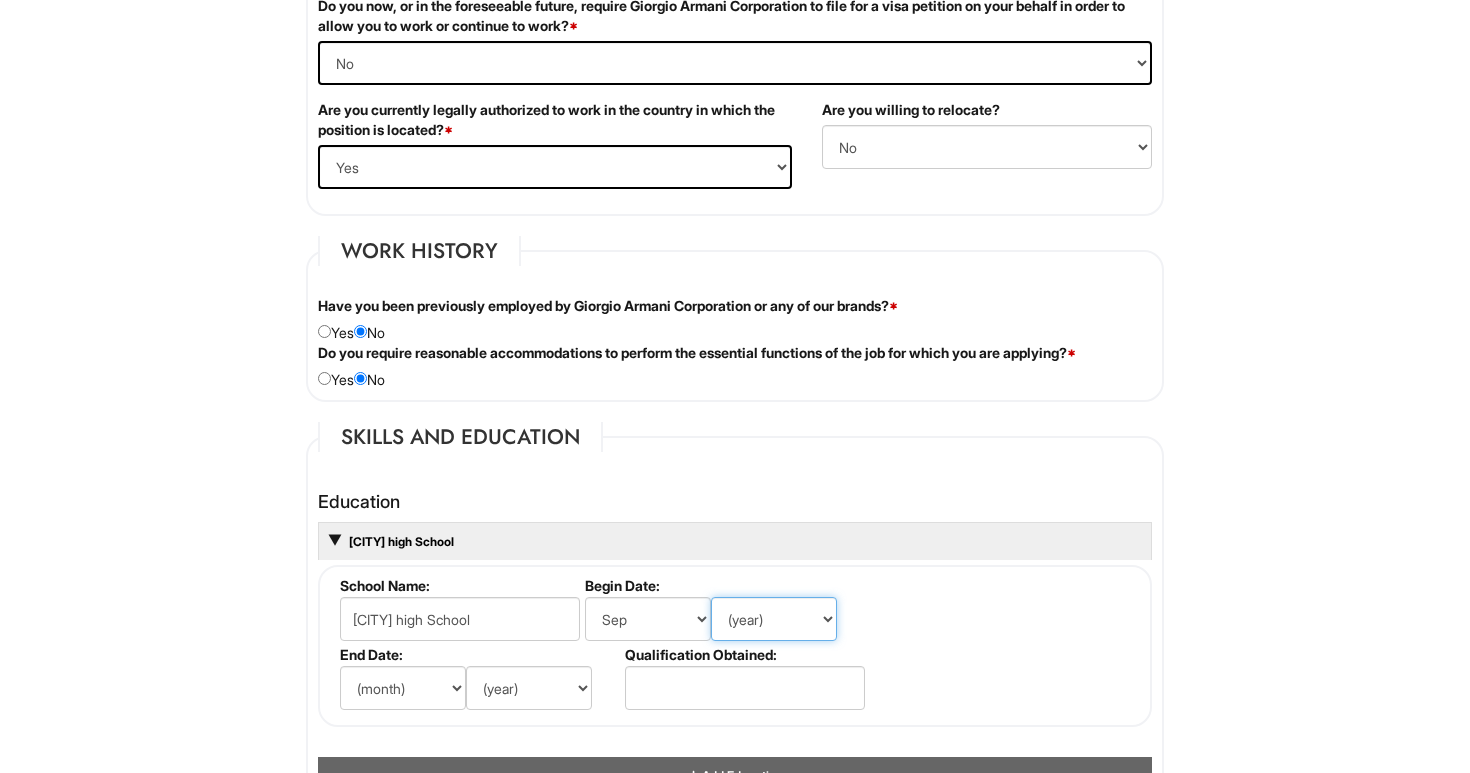 select on "2020" 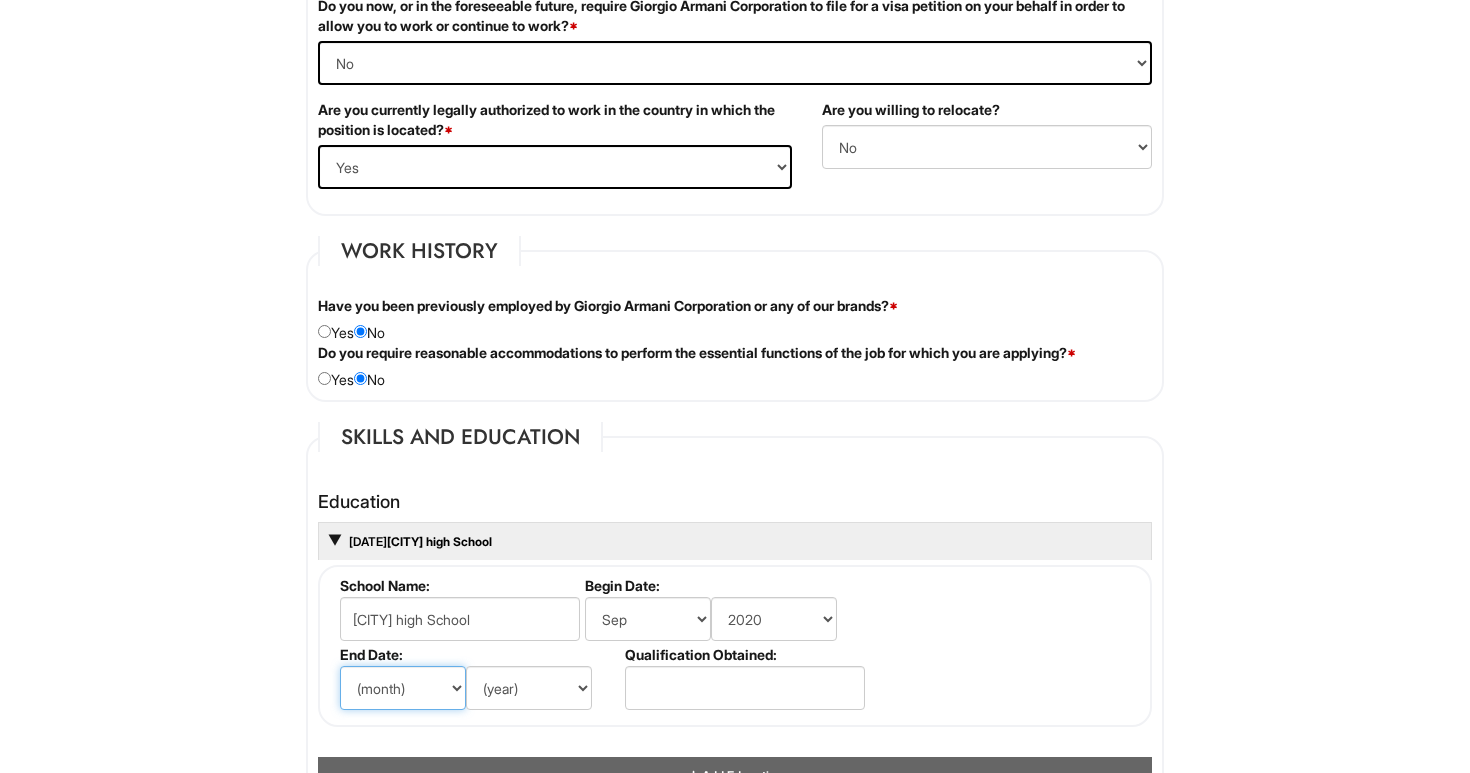 select on "6" 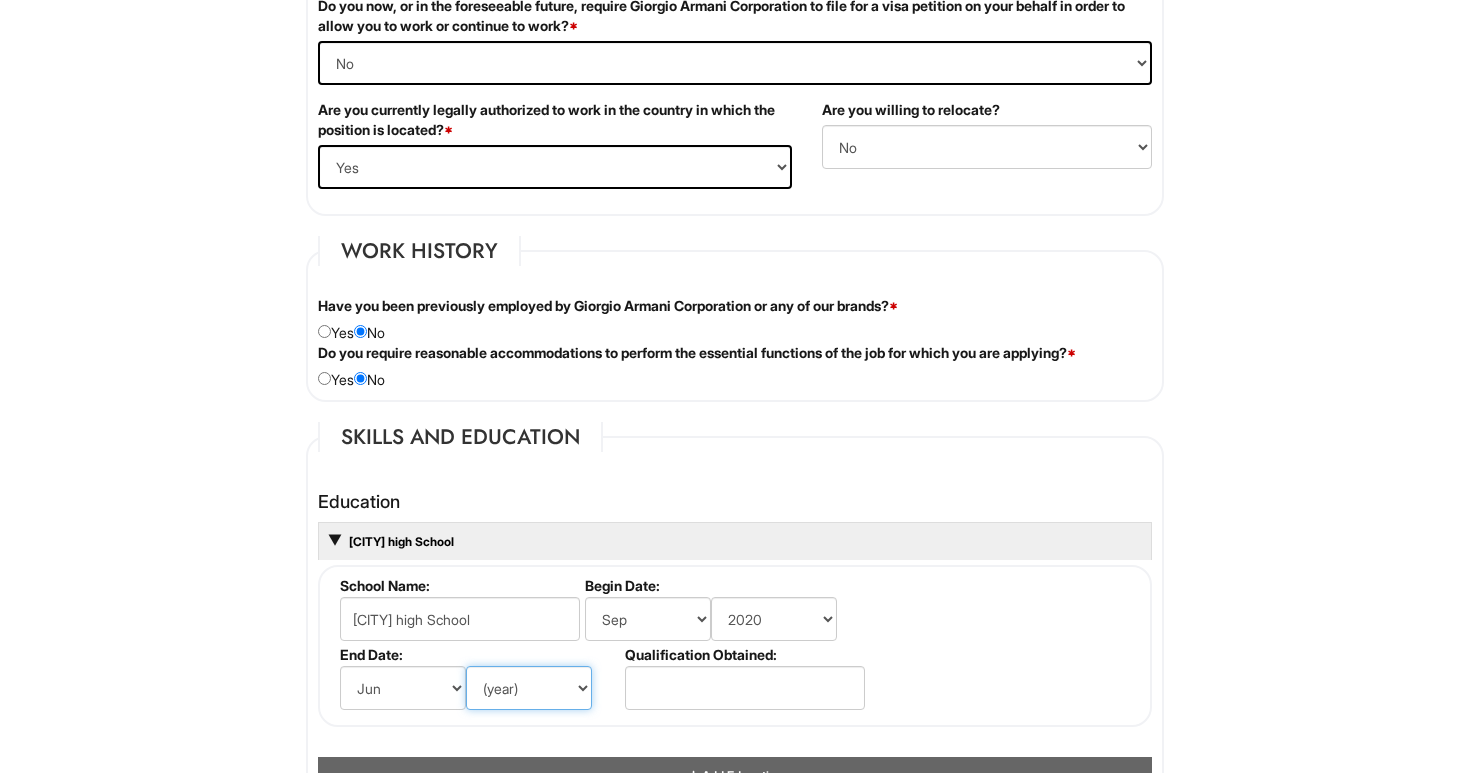 select on "2024" 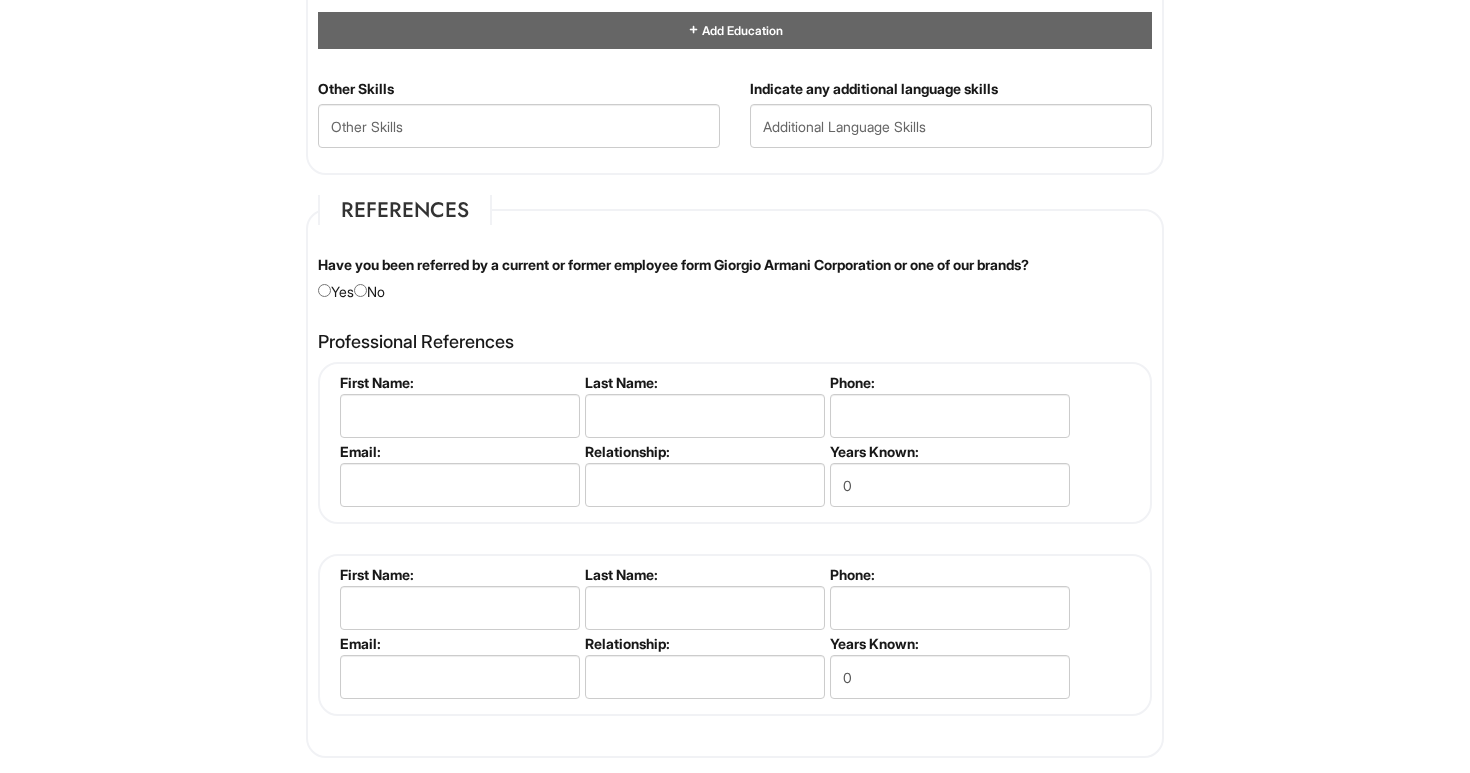 scroll, scrollTop: 2196, scrollLeft: 0, axis: vertical 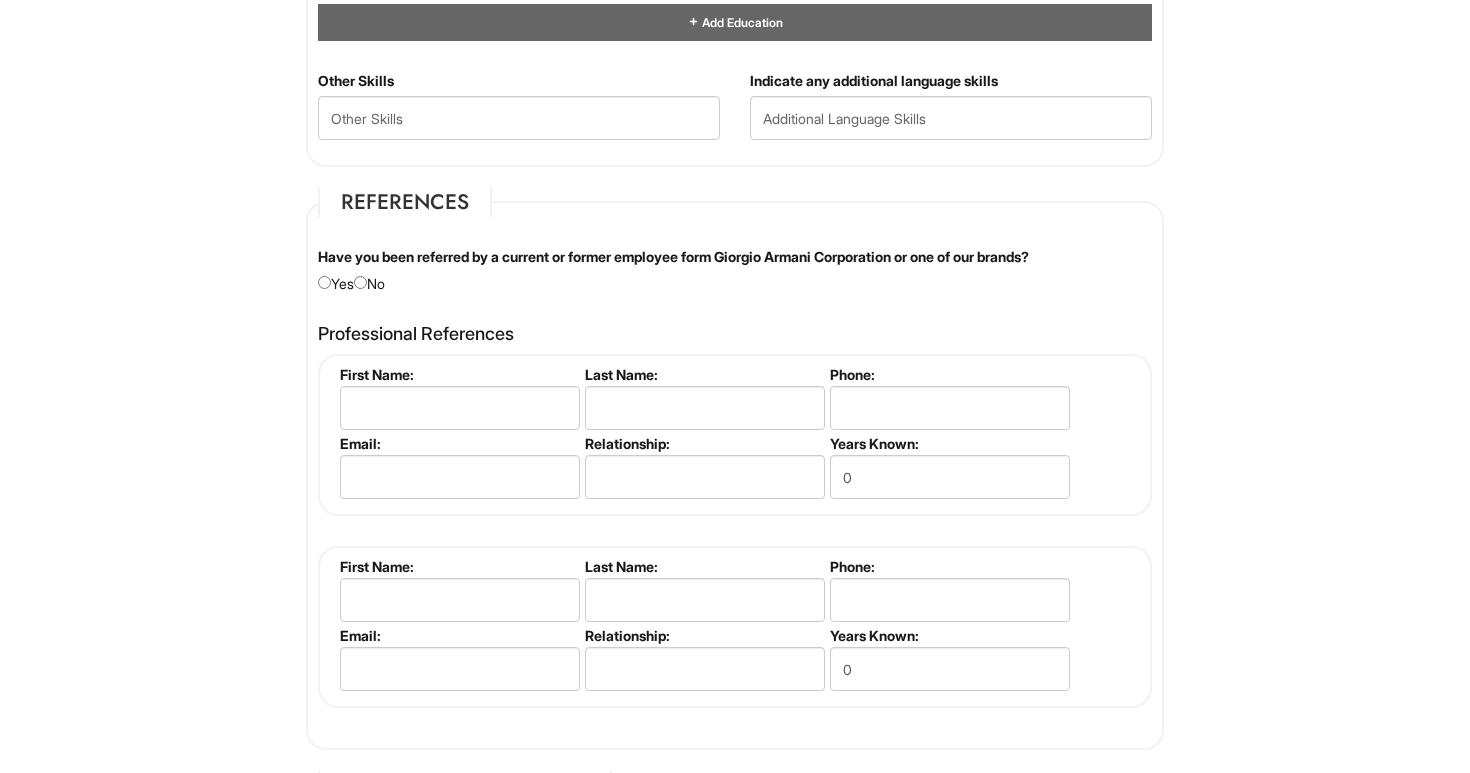 click on "Please complete this section.
First Name:
Last Name:
Phone:
Email:
Relationship:
Years Known:
0
Please complete this section.
First Name:
Last Name:
Phone:
Email:
Relationship:
Years Known:
0" at bounding box center [735, 531] 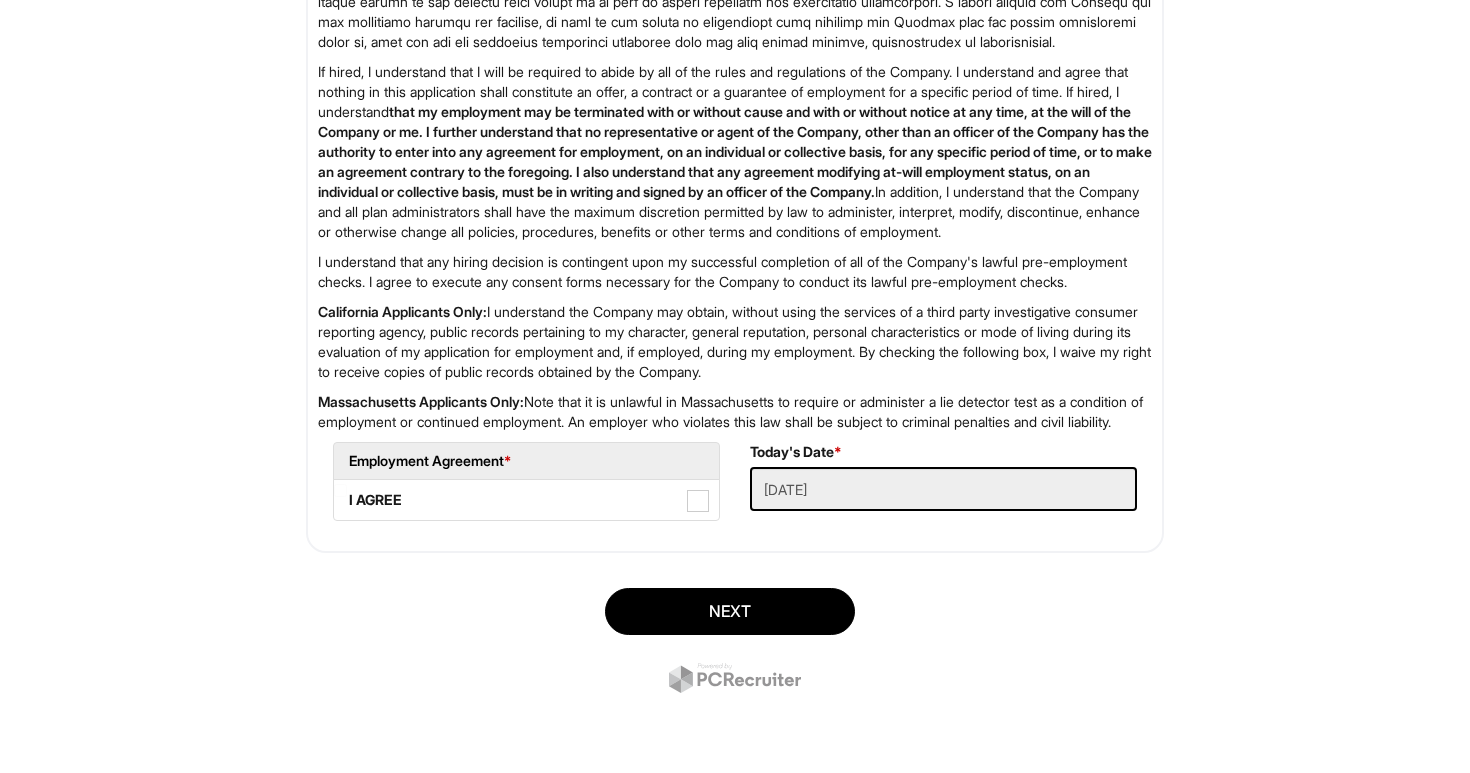 scroll, scrollTop: 3171, scrollLeft: 0, axis: vertical 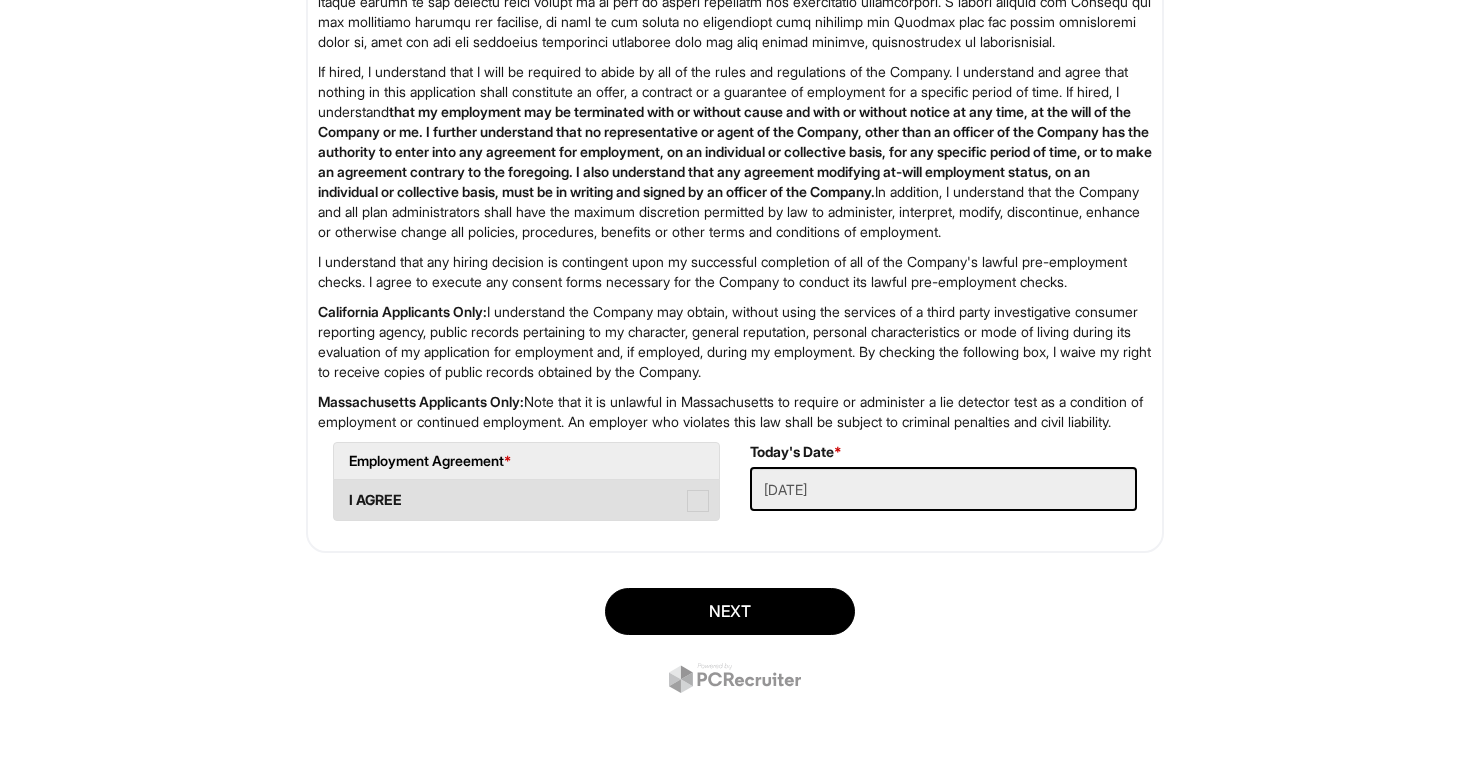 click at bounding box center (698, 501) 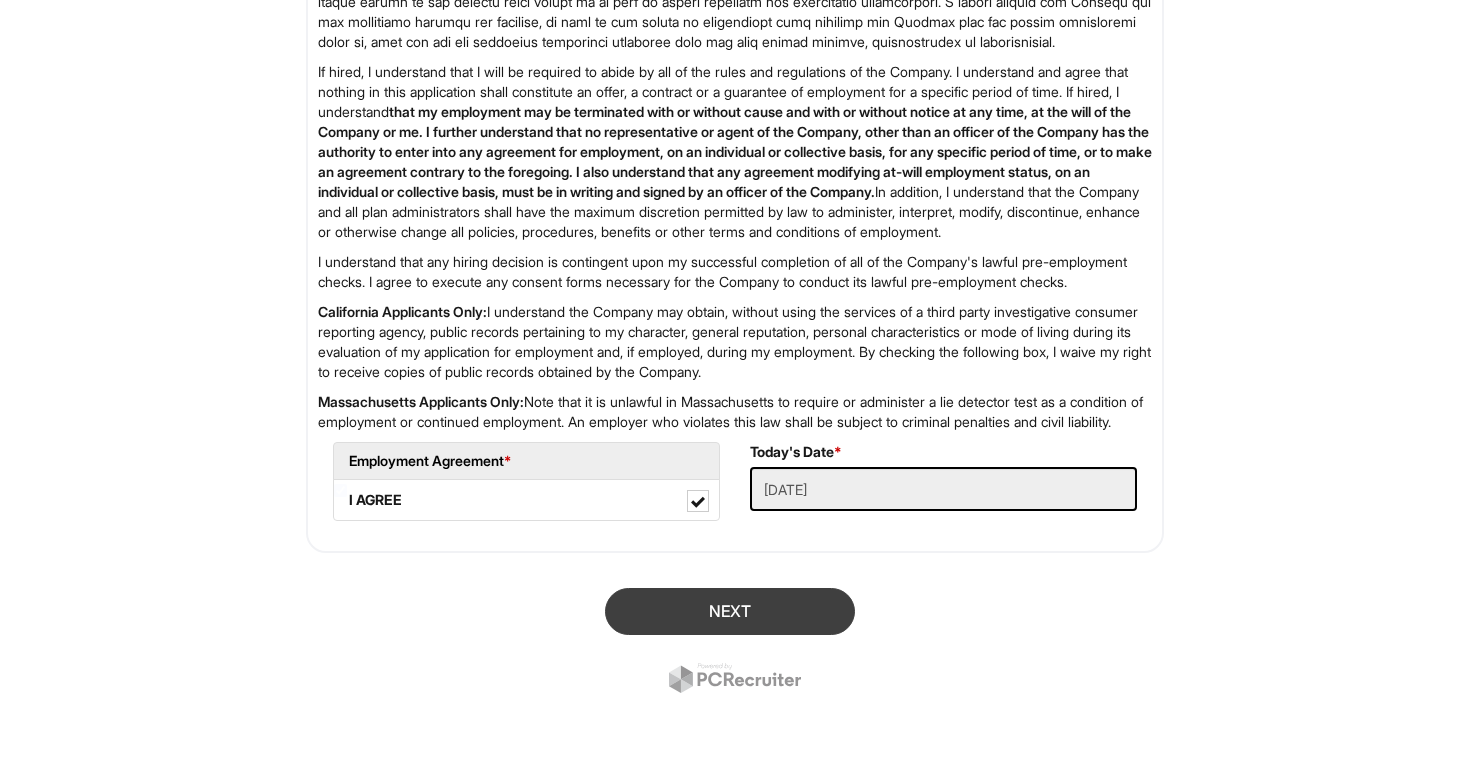 click on "Next" at bounding box center [730, 611] 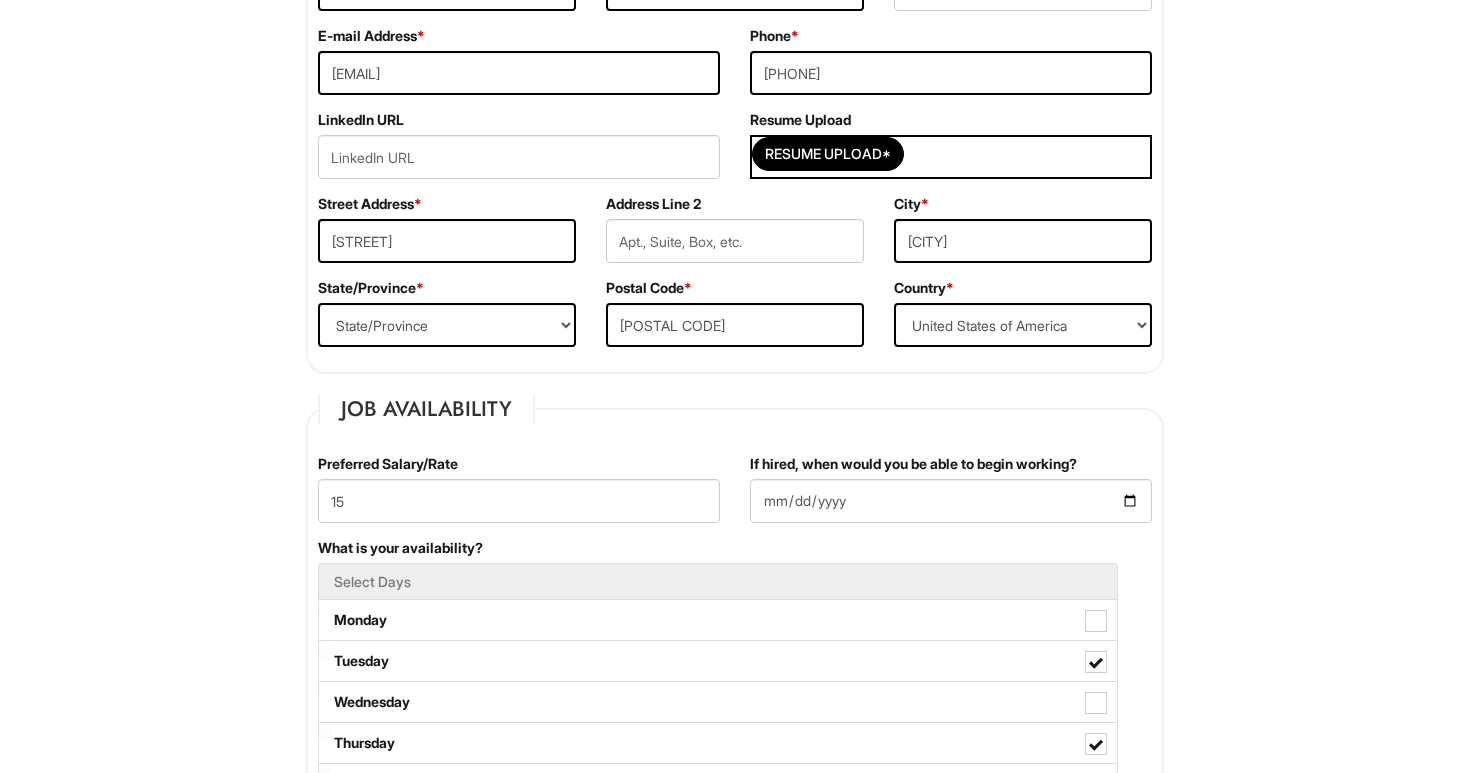 scroll, scrollTop: 495, scrollLeft: 0, axis: vertical 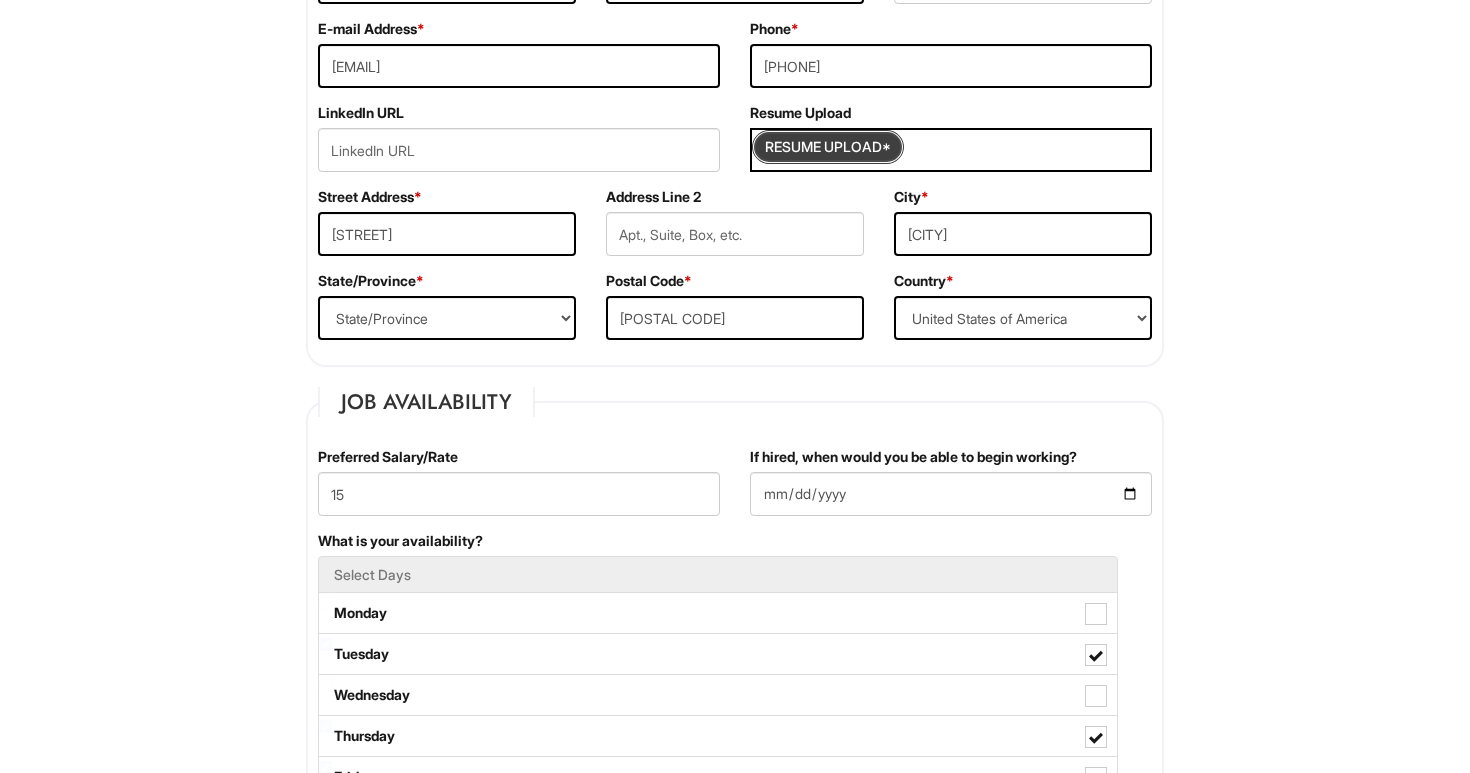 click at bounding box center (828, 147) 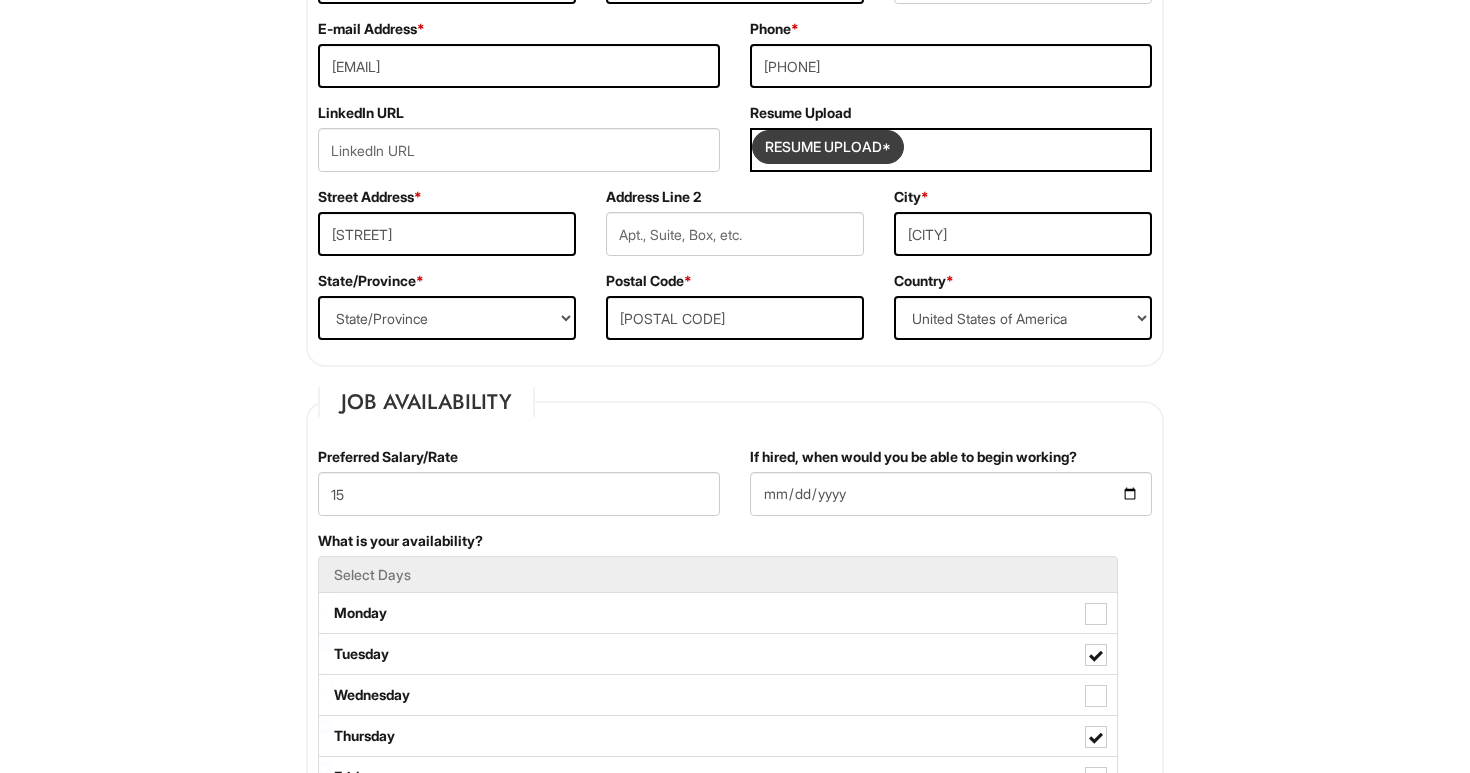 type on "C:\fakepath\Resume.pdf" 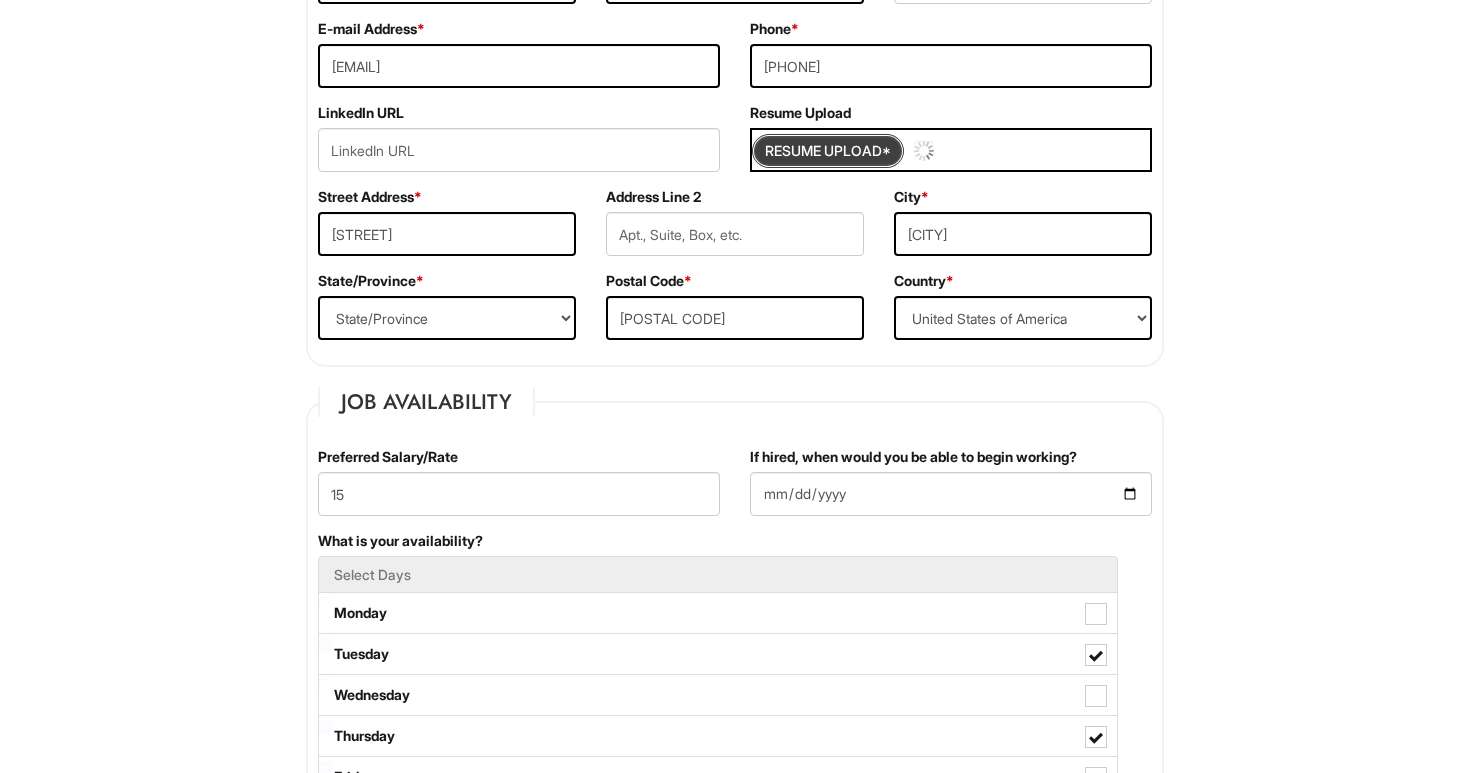 type 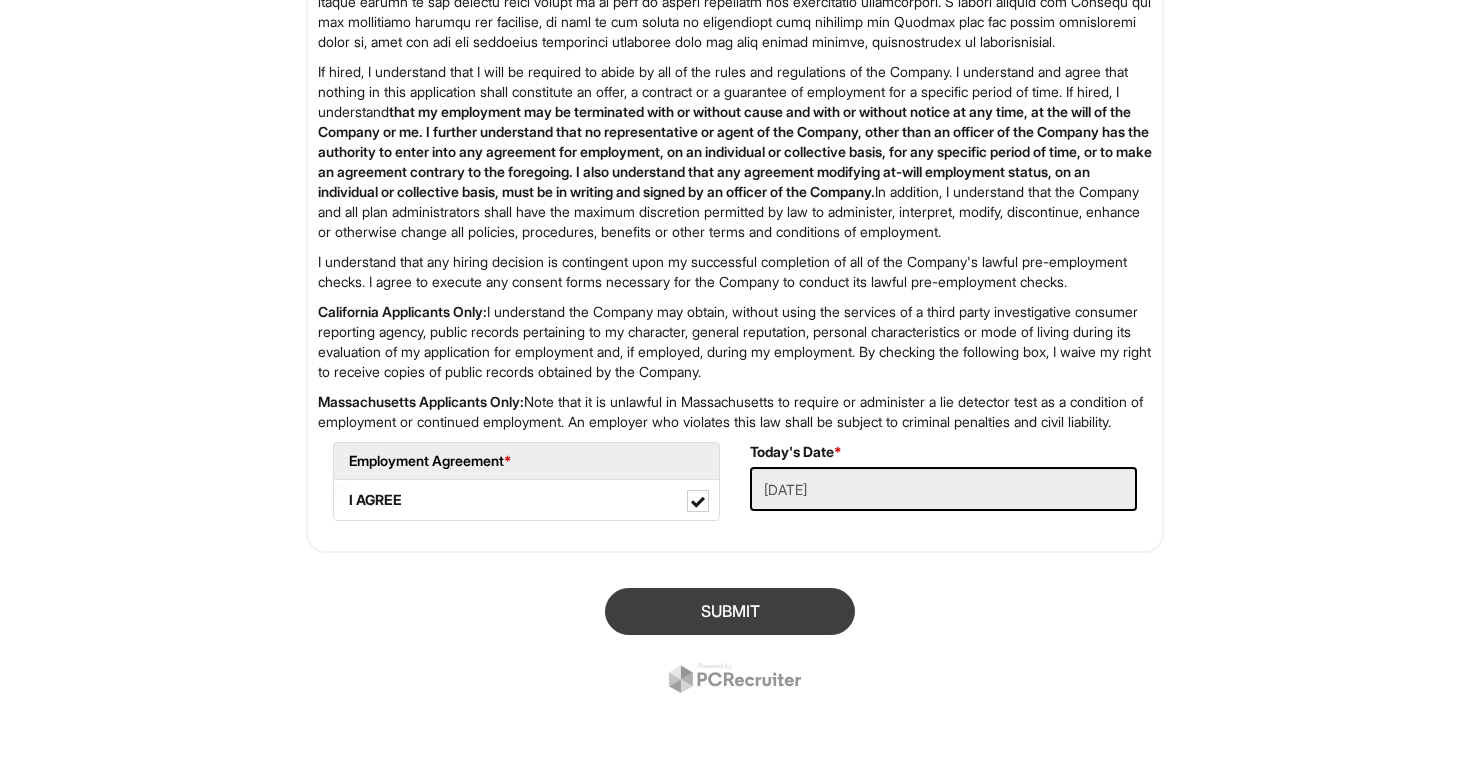 scroll, scrollTop: 3245, scrollLeft: 0, axis: vertical 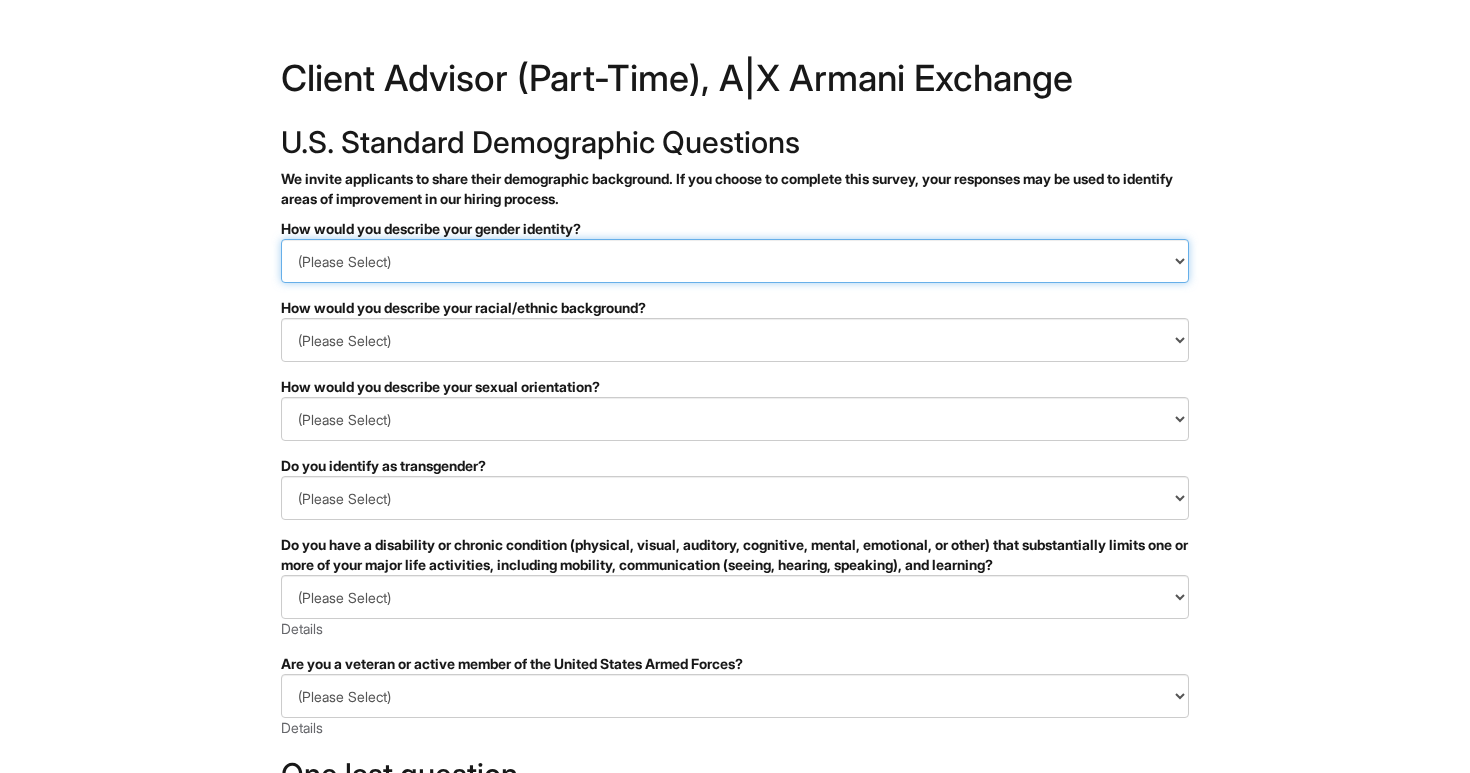 select on "Woman" 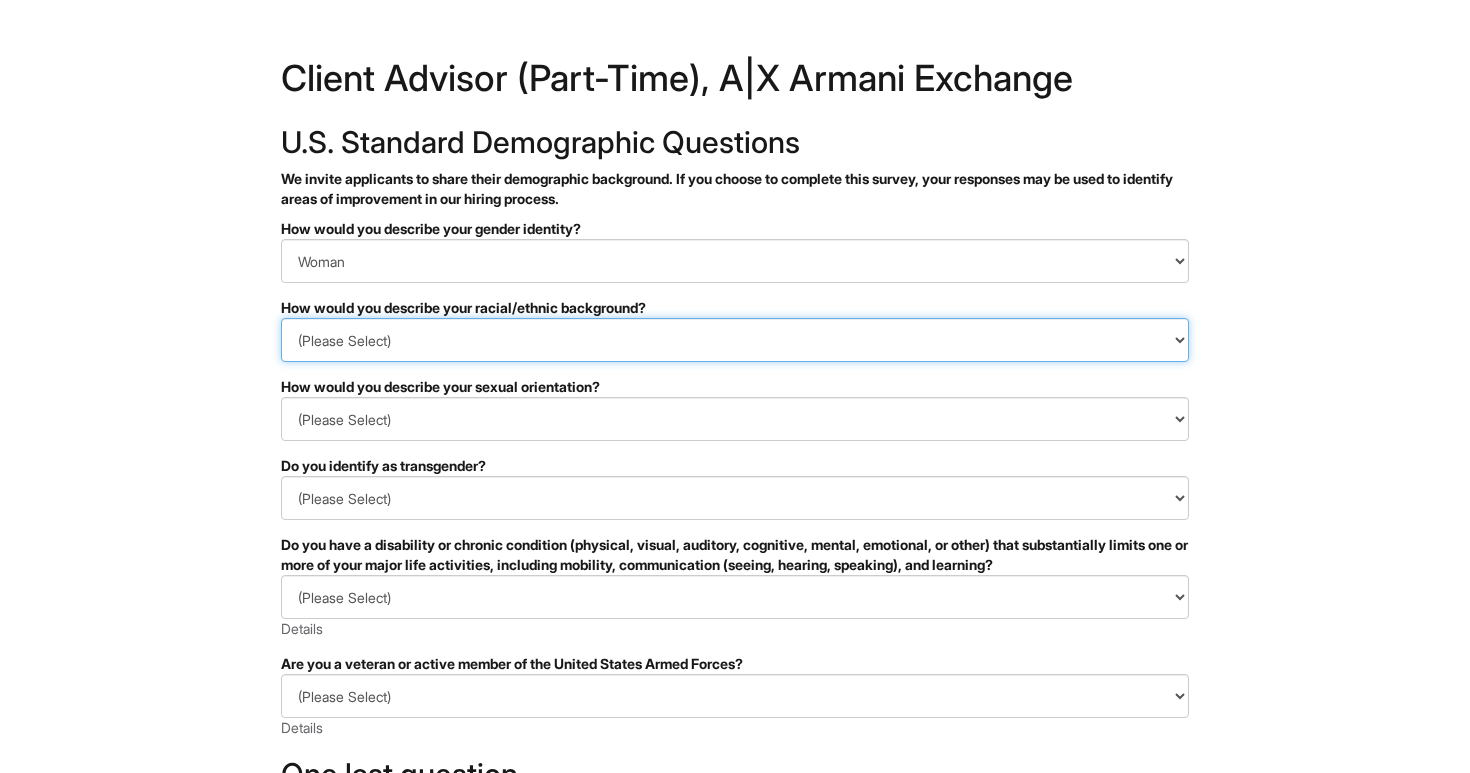 select on "Hispanic, Latinx or of Spanish Origin" 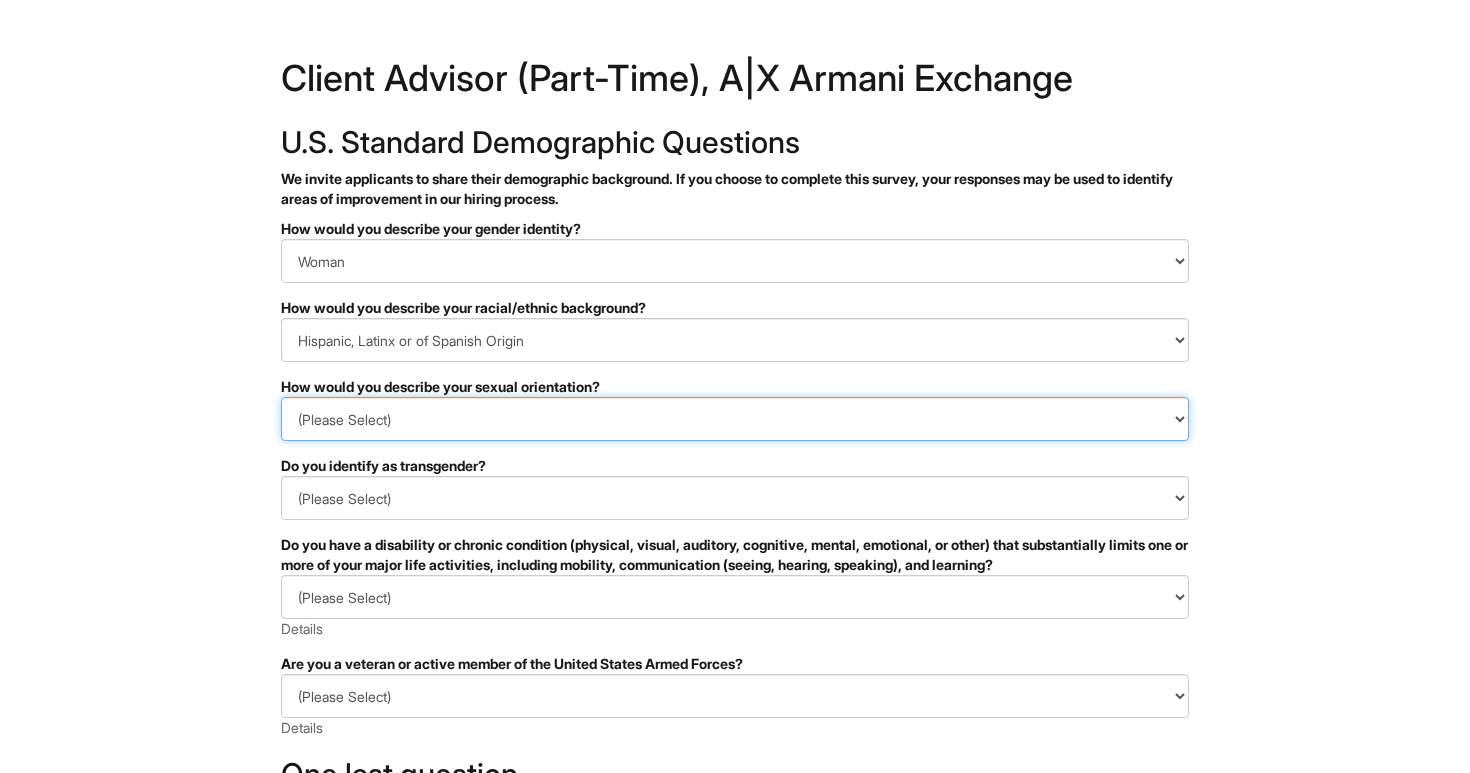 select on "Heterosexual" 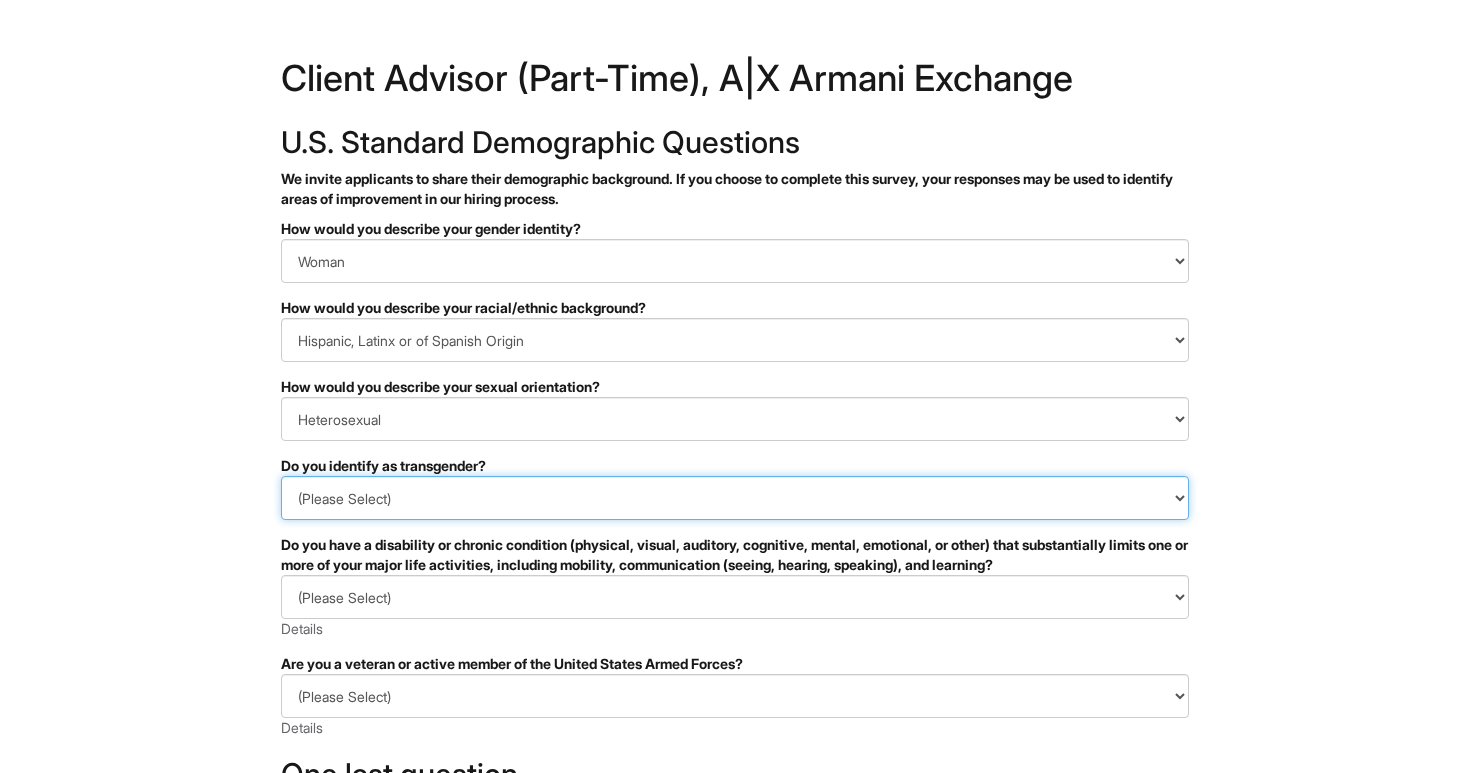 click on "(Please Select) Yes No I prefer to self-describe I don't wish to answer" at bounding box center [735, 498] 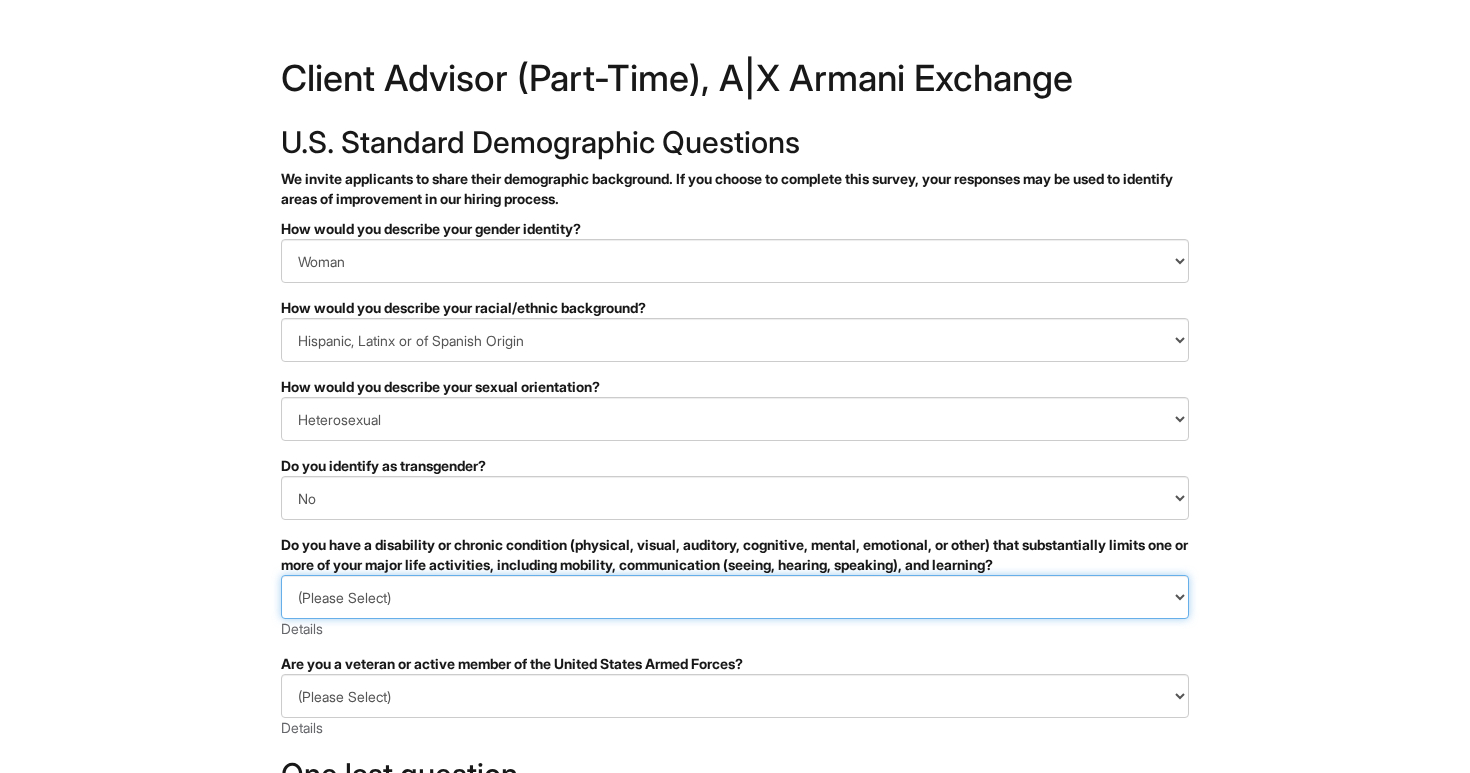 click on "(Please Select) YES, I HAVE A DISABILITY (or previously had a disability) NO, I DON'T HAVE A DISABILITY I DON'T WISH TO ANSWER" at bounding box center [735, 597] 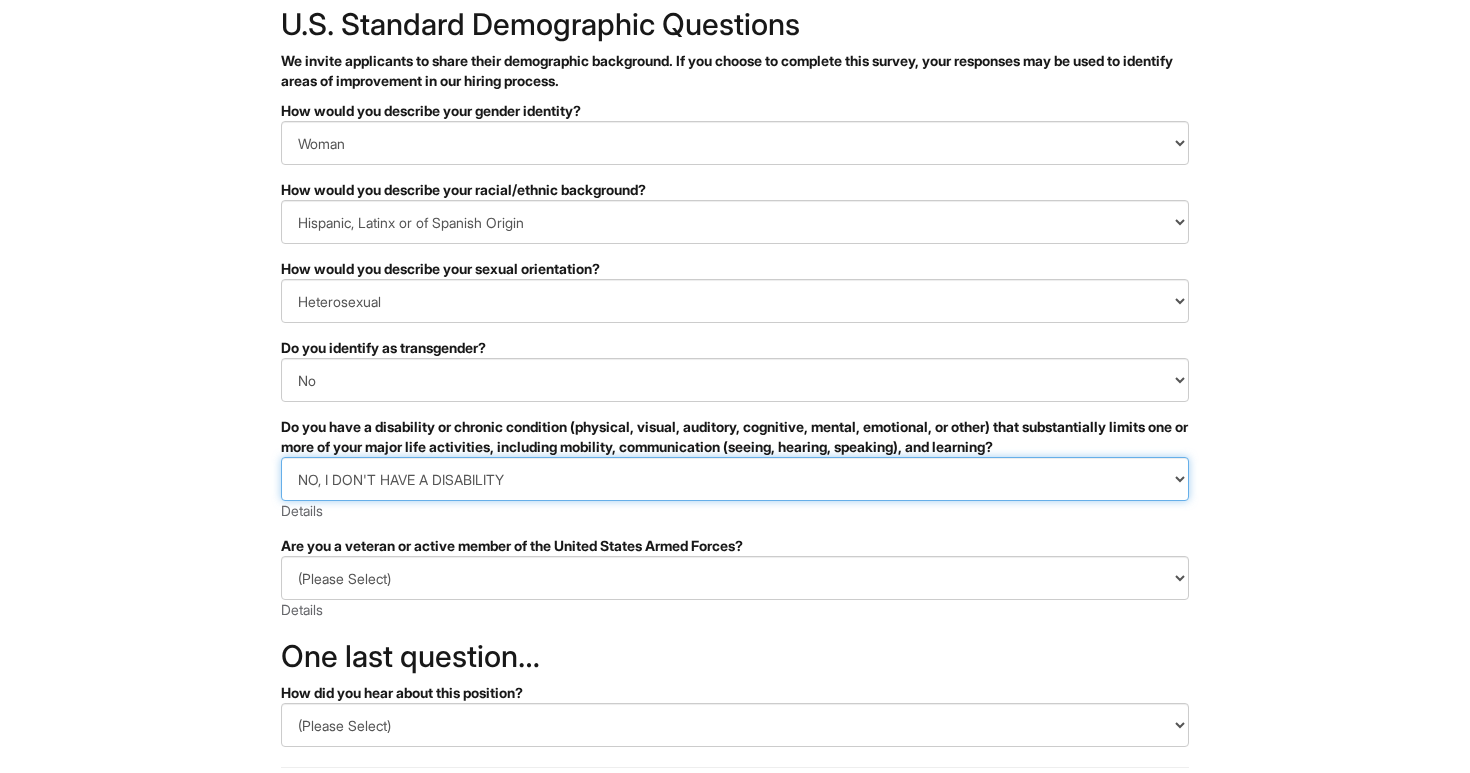 scroll, scrollTop: 208, scrollLeft: 0, axis: vertical 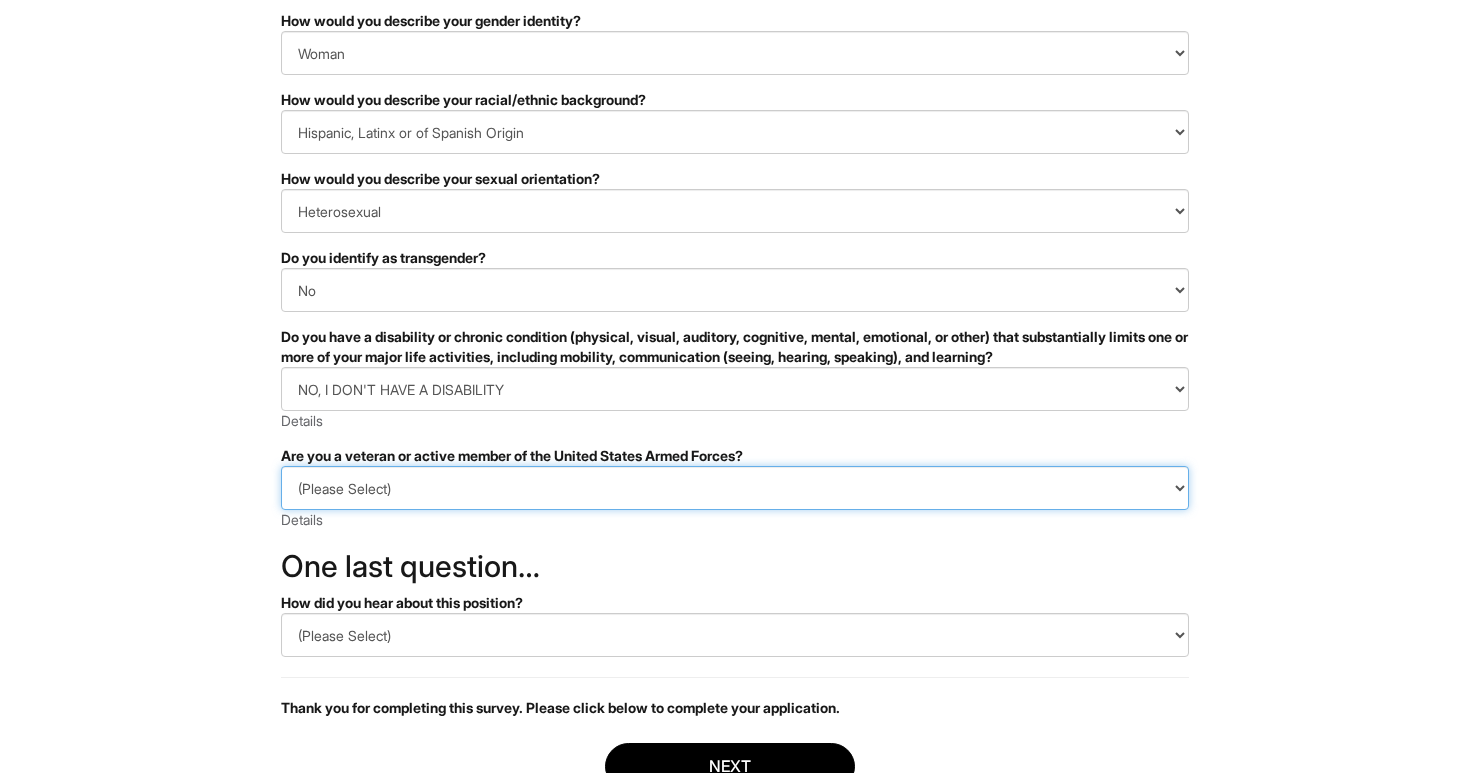 click on "(Please Select) I IDENTIFY AS ONE OR MORE OF THE CLASSIFICATIONS OF PROTECTED VETERANS LISTED I AM NOT A PROTECTED VETERAN I PREFER NOT TO ANSWER" at bounding box center (735, 488) 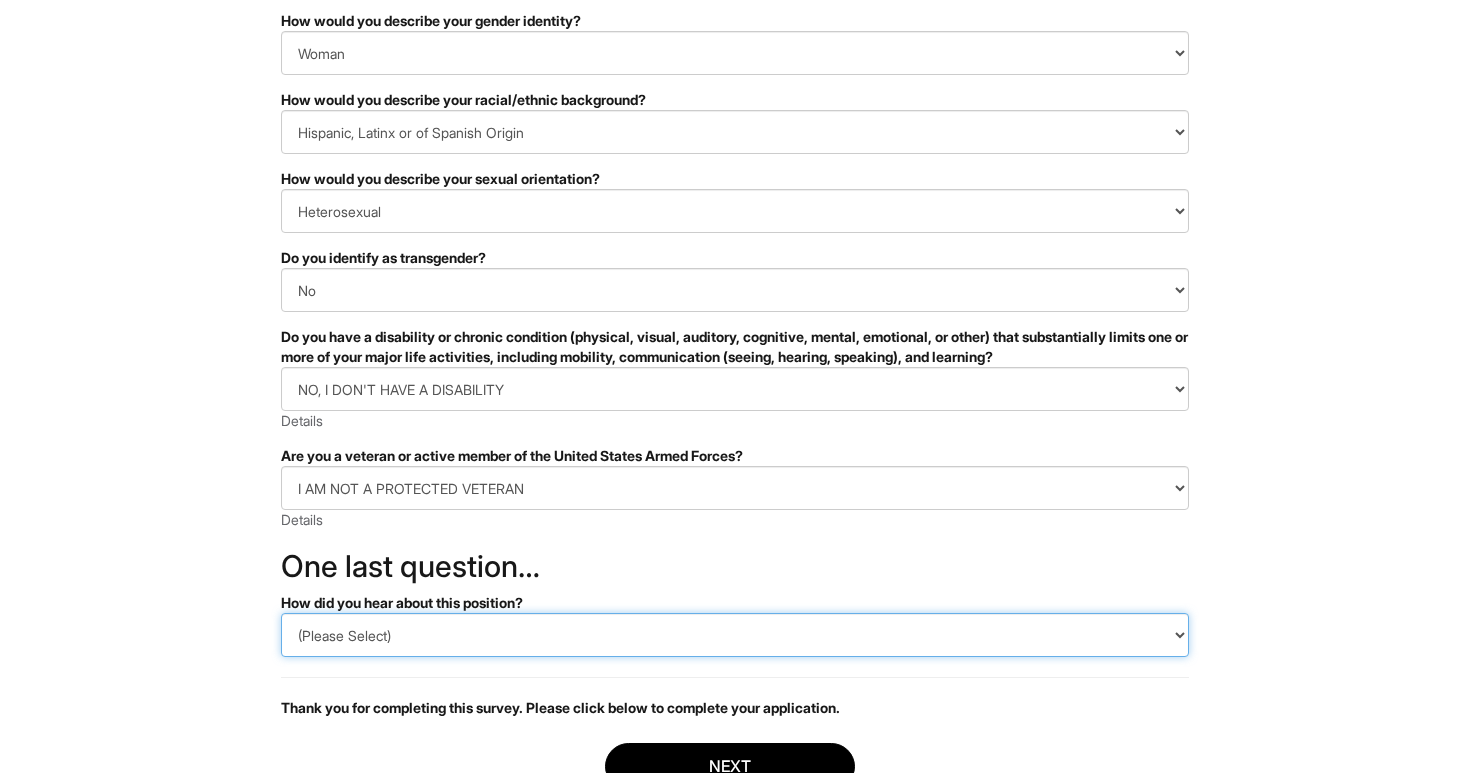select on "Indeed" 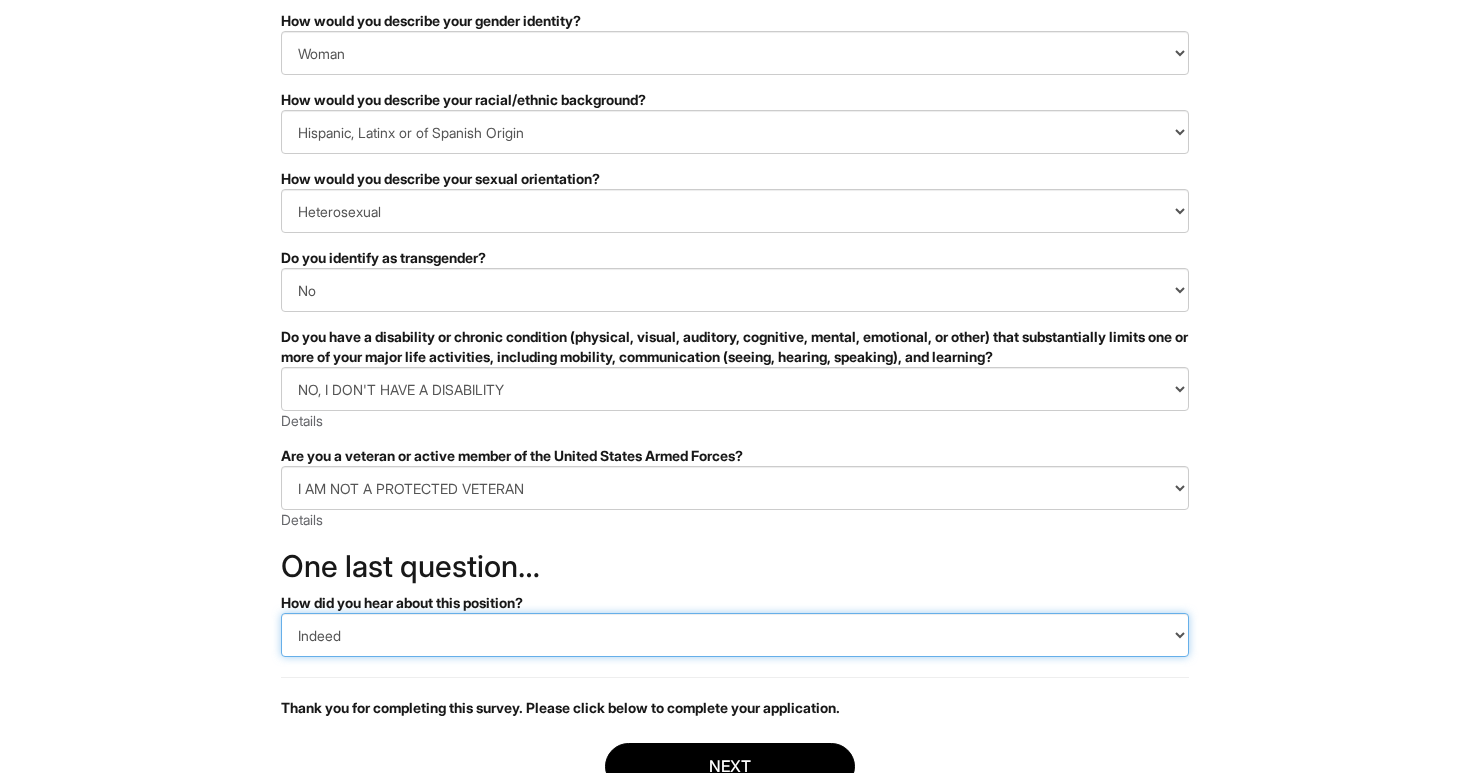 scroll, scrollTop: 280, scrollLeft: 0, axis: vertical 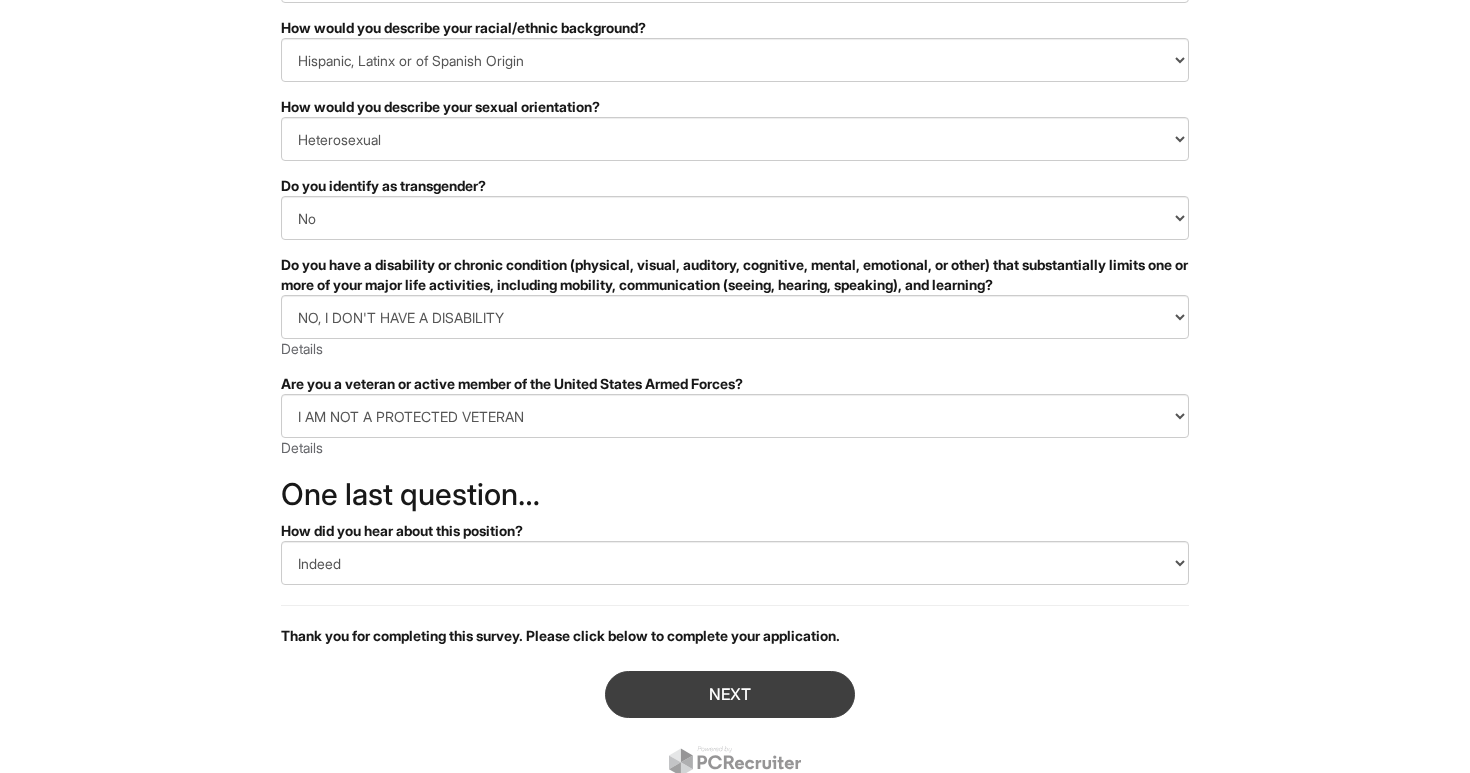 click on "Next" at bounding box center (730, 694) 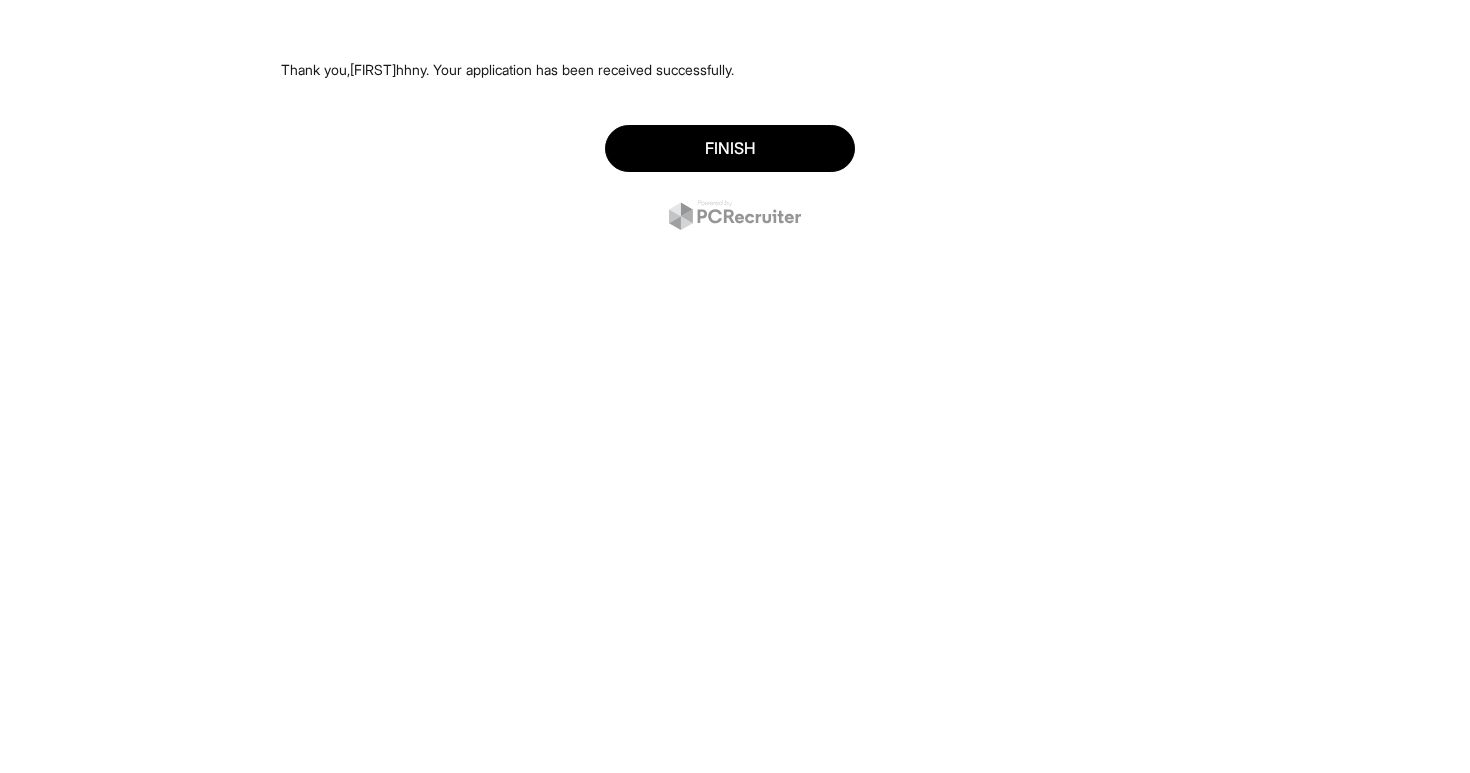 scroll, scrollTop: 0, scrollLeft: 0, axis: both 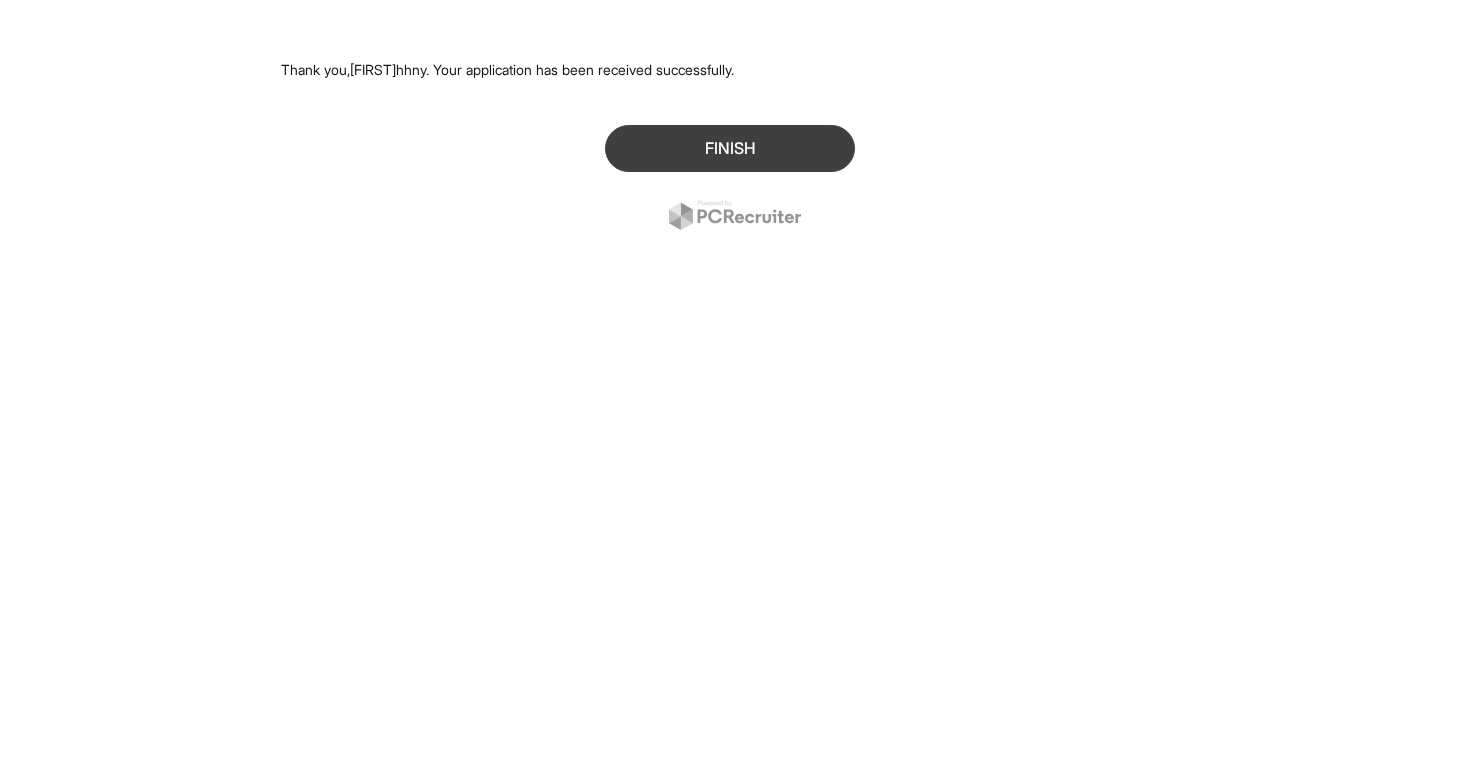 click on "Finish" at bounding box center [730, 148] 